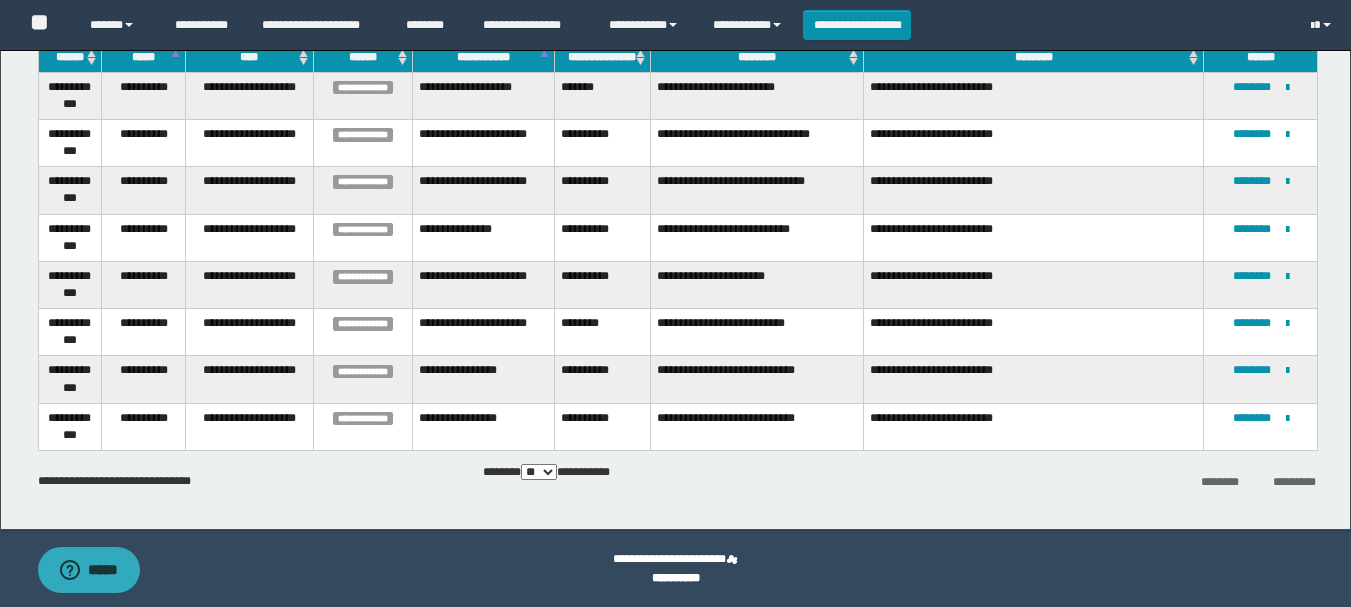 scroll, scrollTop: 254, scrollLeft: 0, axis: vertical 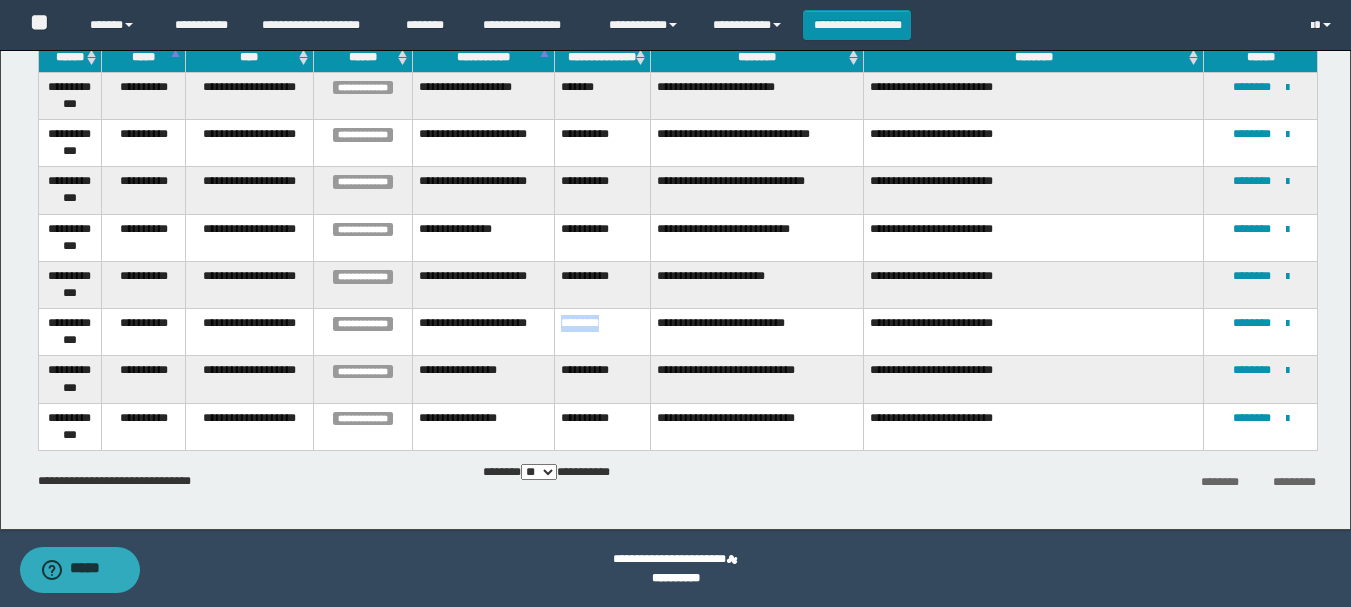 drag, startPoint x: 616, startPoint y: 328, endPoint x: 561, endPoint y: 325, distance: 55.081757 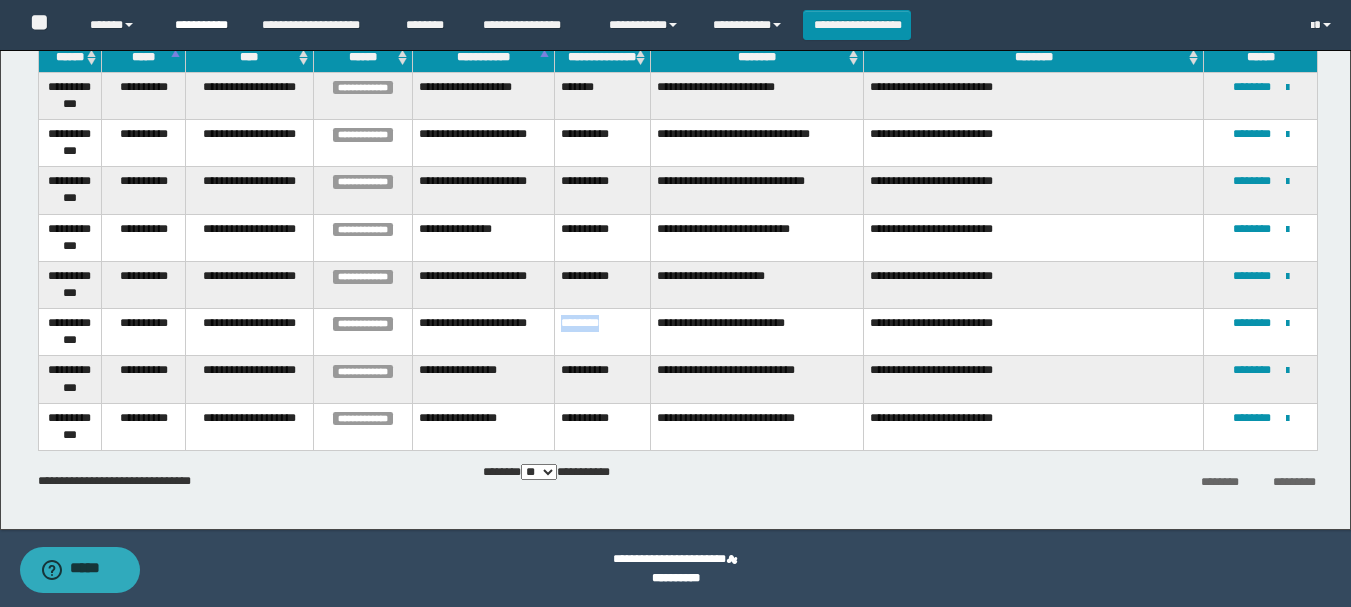 click on "**********" at bounding box center (203, 25) 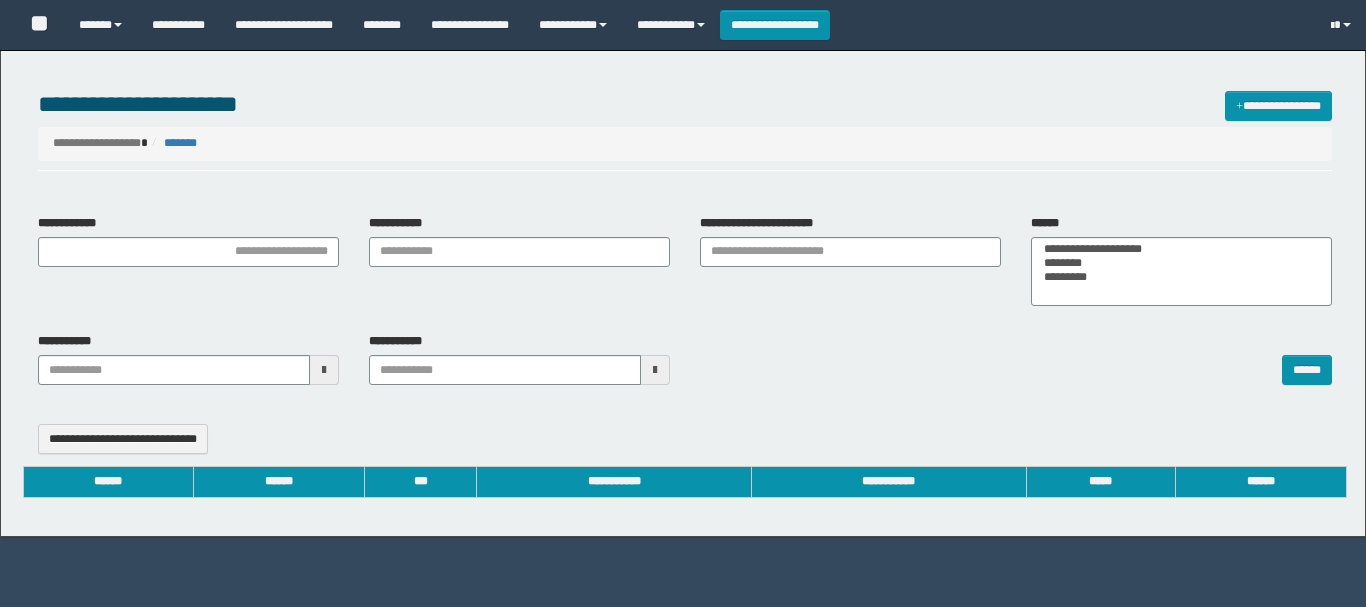 select 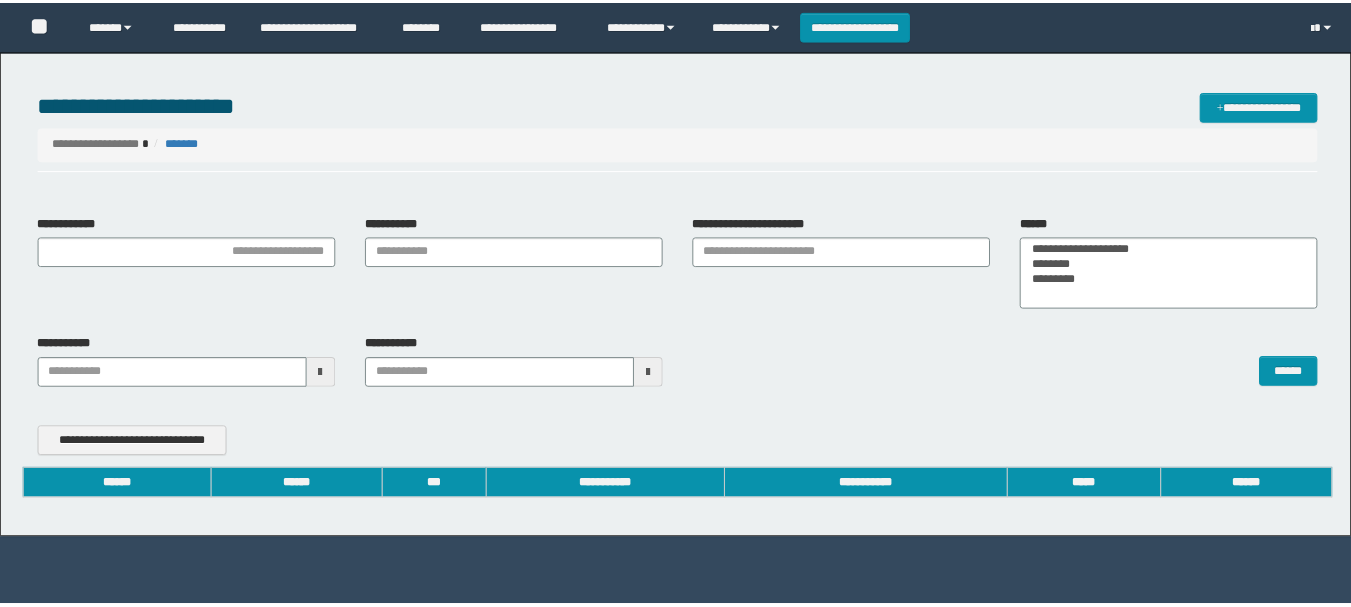 scroll, scrollTop: 0, scrollLeft: 0, axis: both 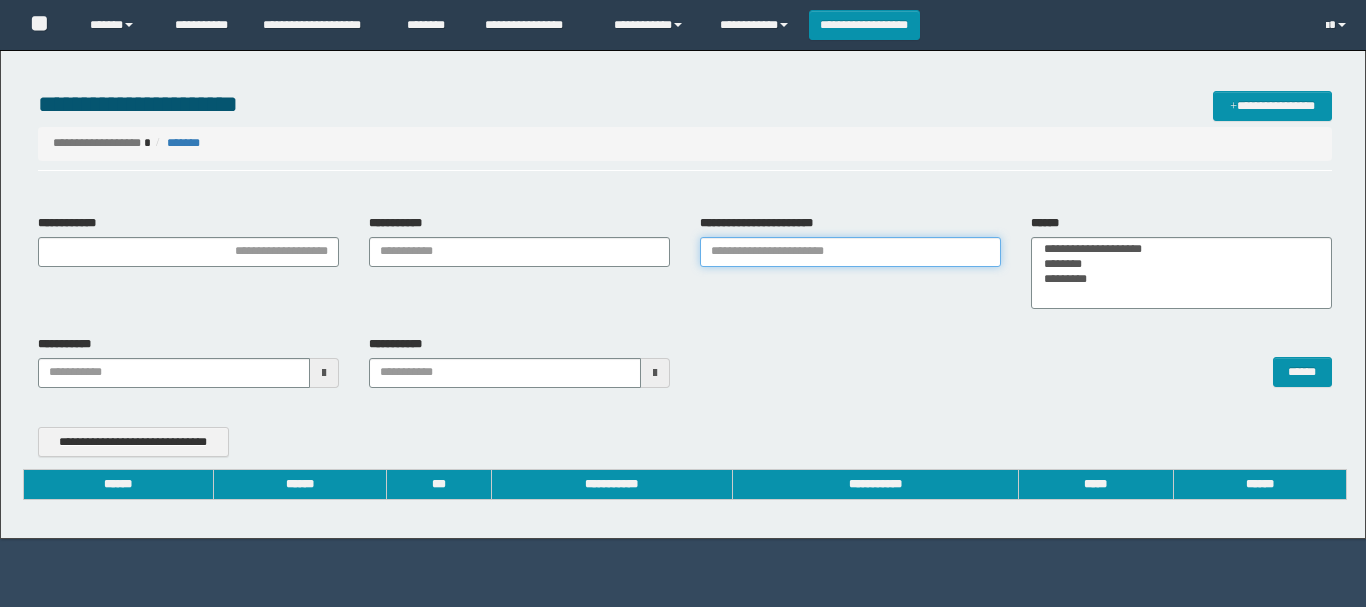 click on "**********" at bounding box center [850, 252] 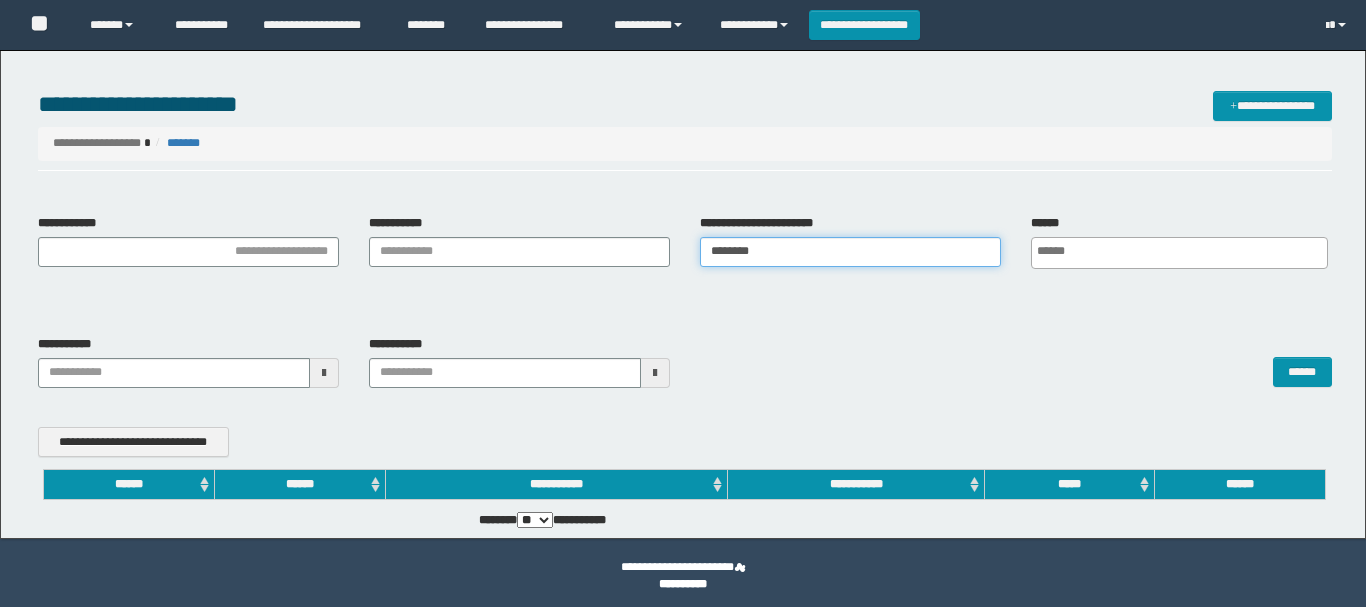 type 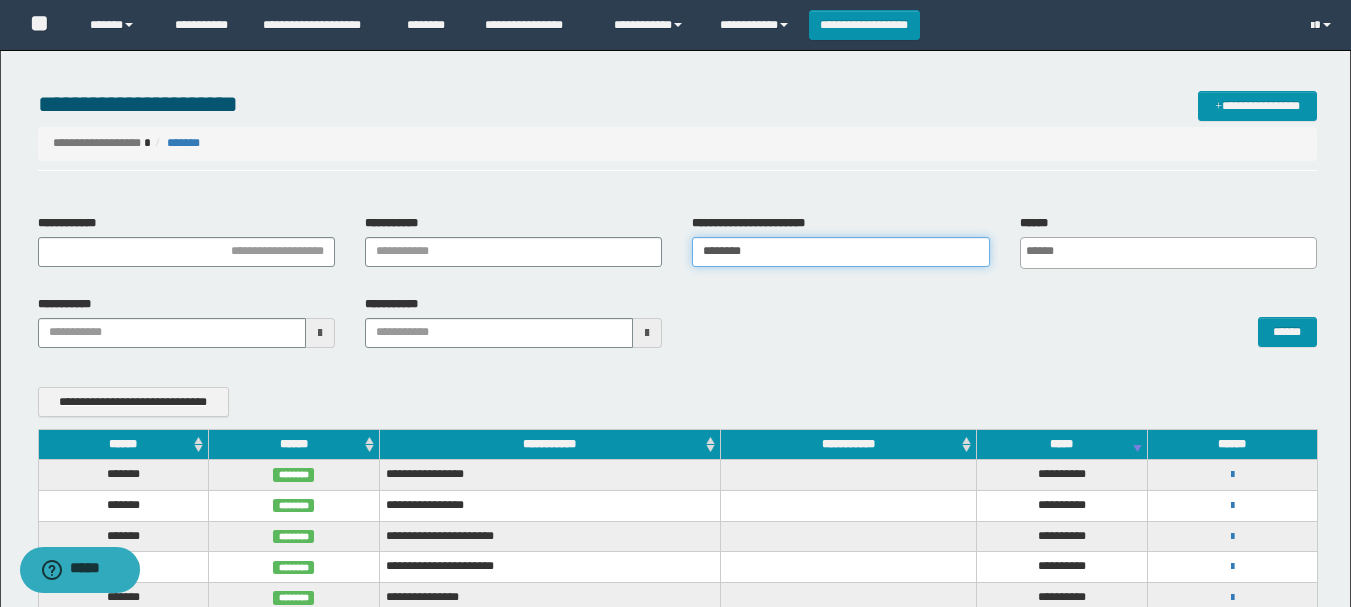 scroll, scrollTop: 0, scrollLeft: 0, axis: both 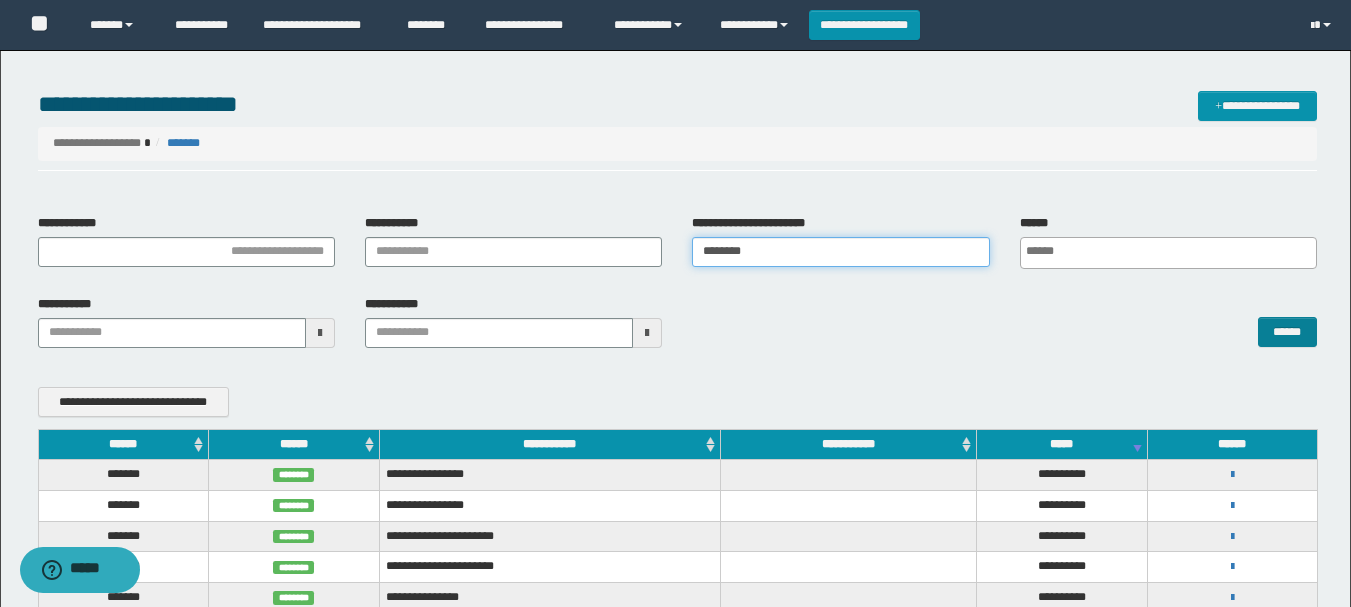 type on "********" 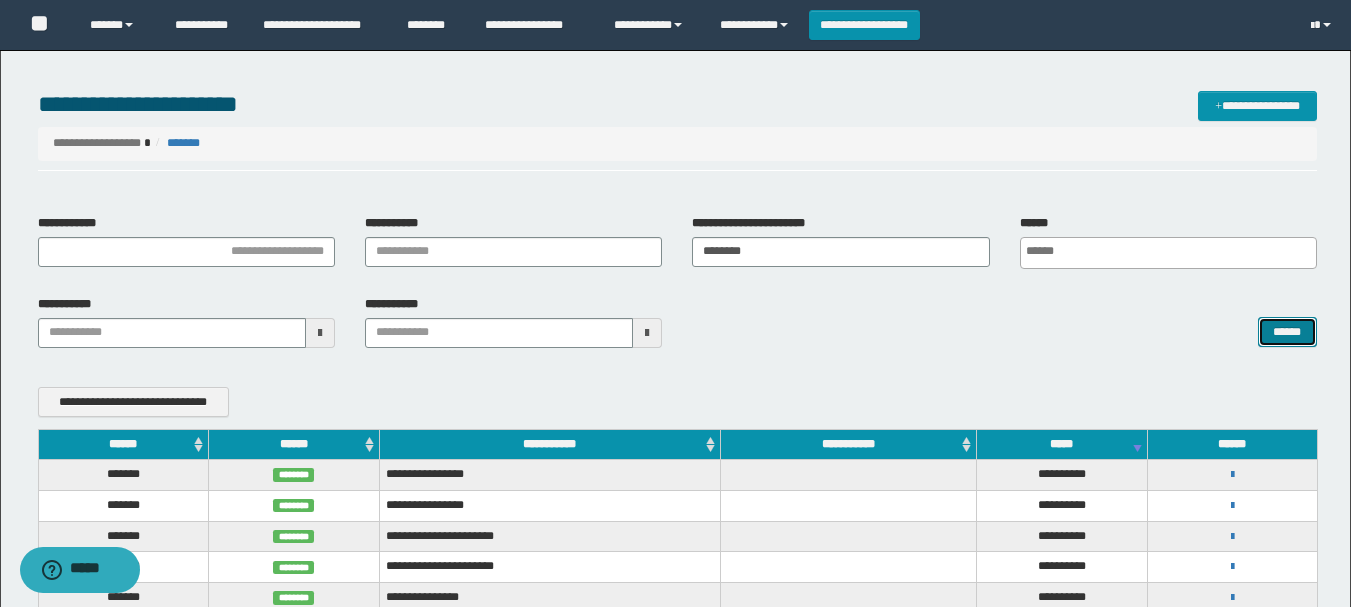 click on "******" at bounding box center (1287, 332) 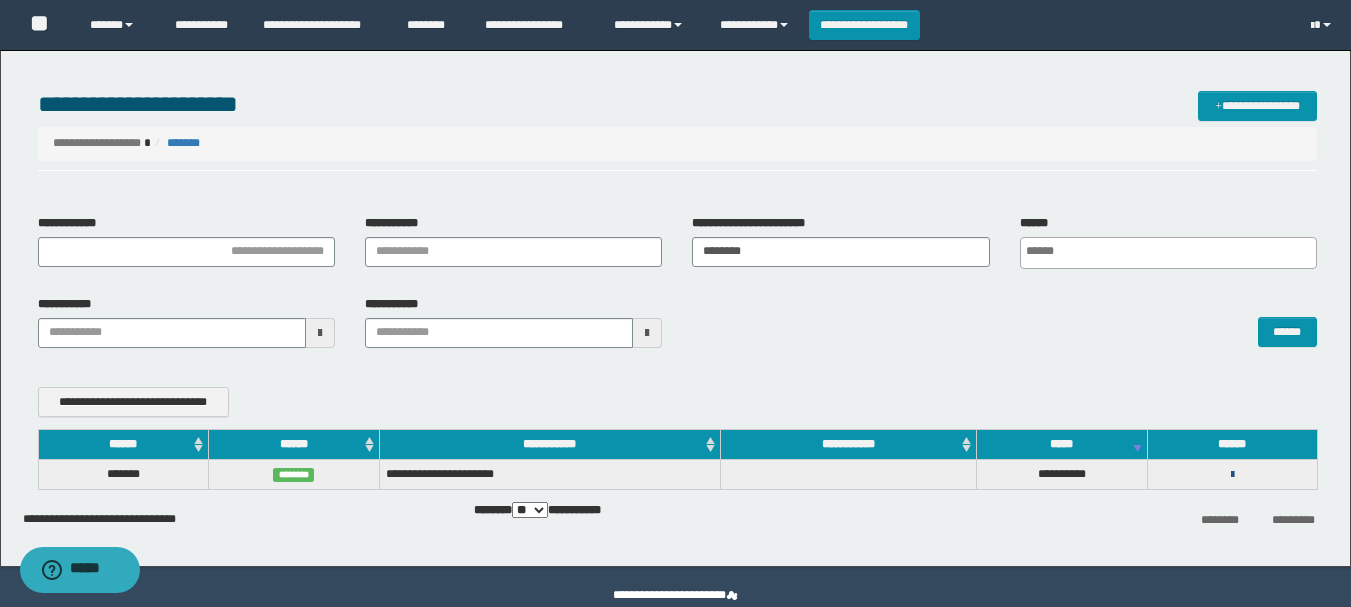 click at bounding box center (1232, 475) 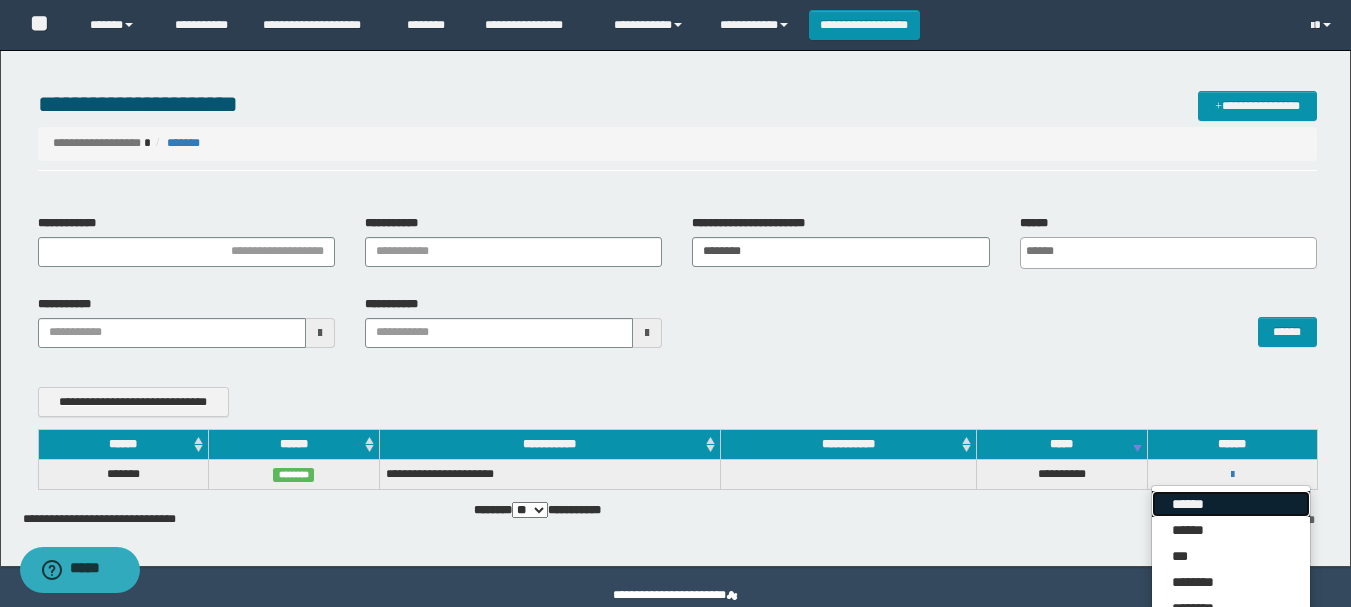 click on "******" at bounding box center (1231, 504) 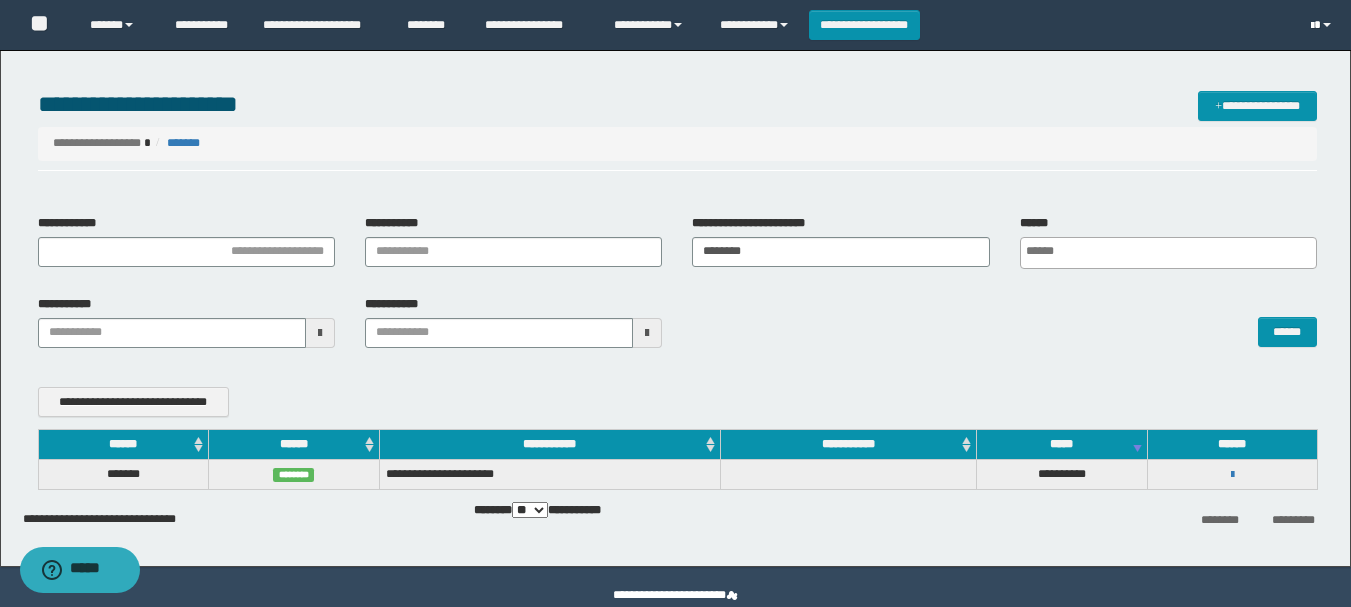 click at bounding box center [1323, 25] 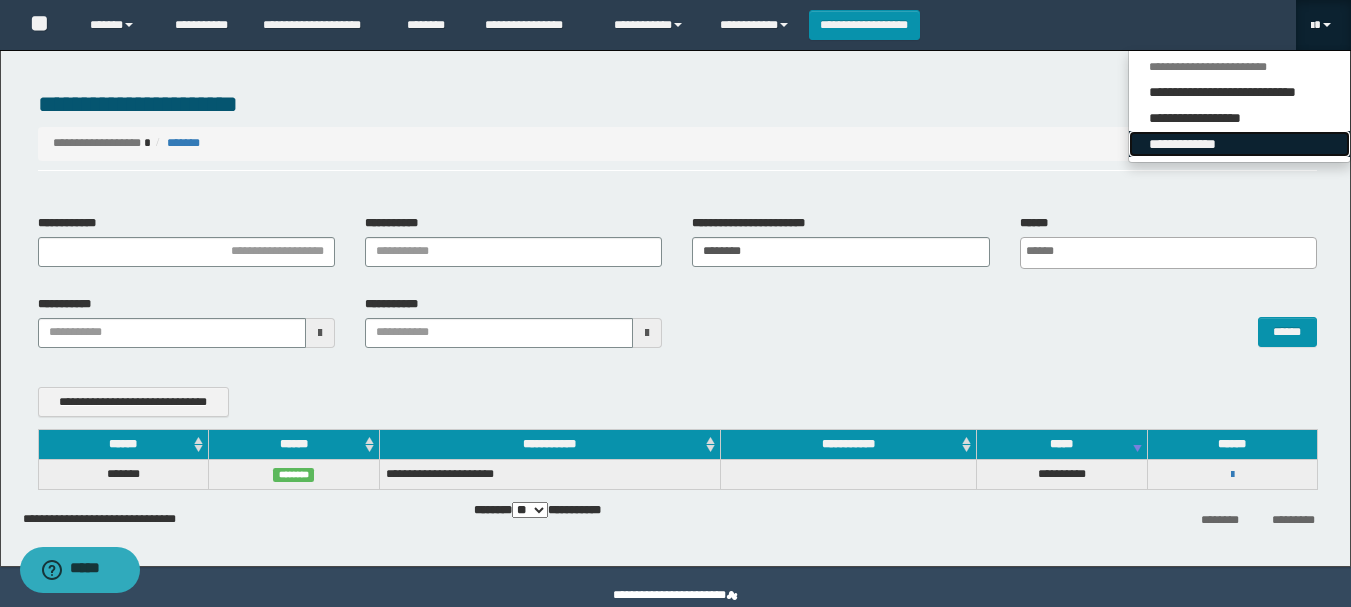 click on "**********" at bounding box center (1239, 144) 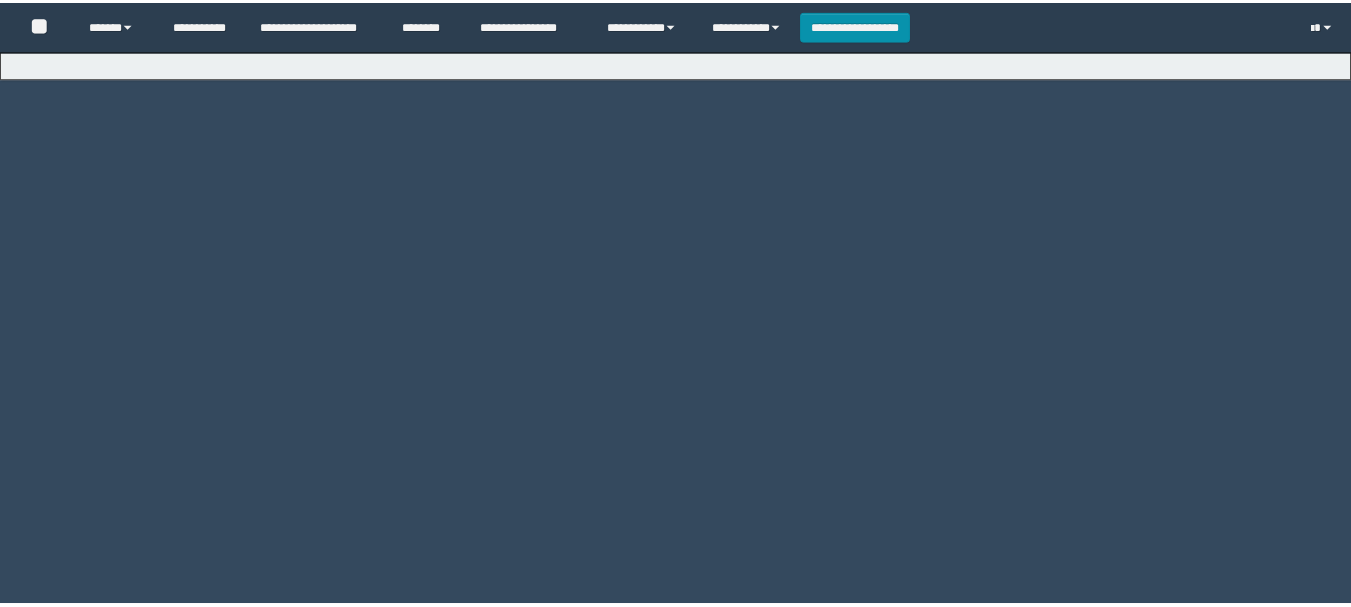 scroll, scrollTop: 0, scrollLeft: 0, axis: both 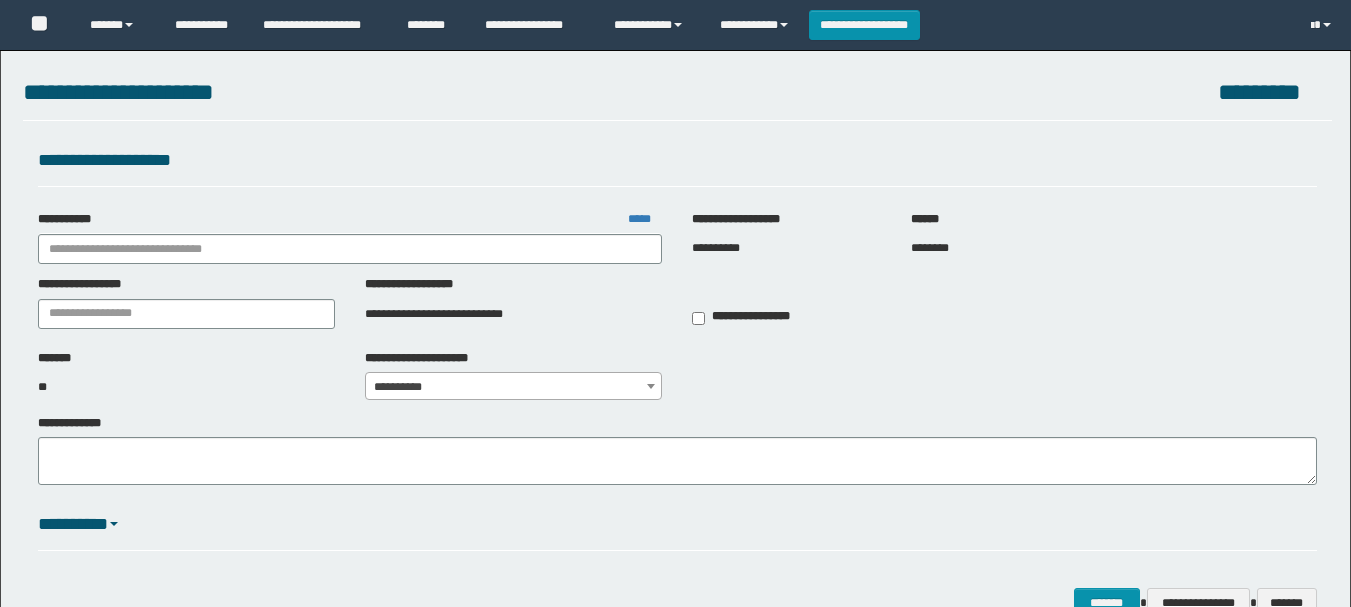 type on "**********" 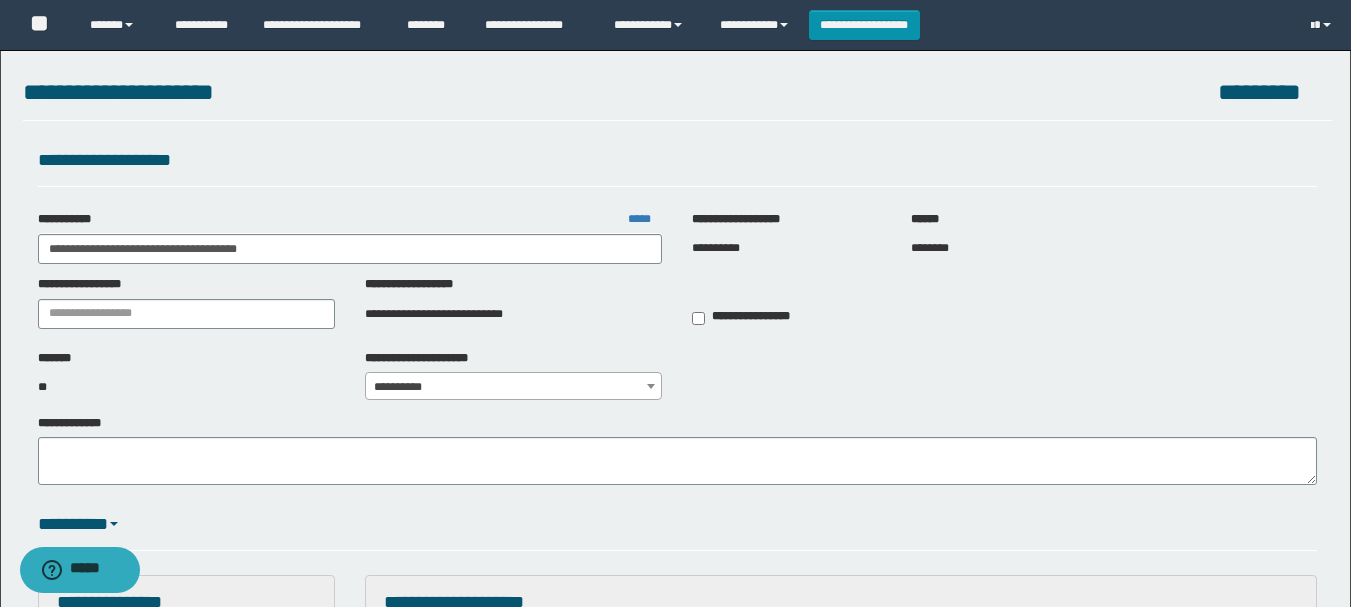 scroll, scrollTop: 0, scrollLeft: 0, axis: both 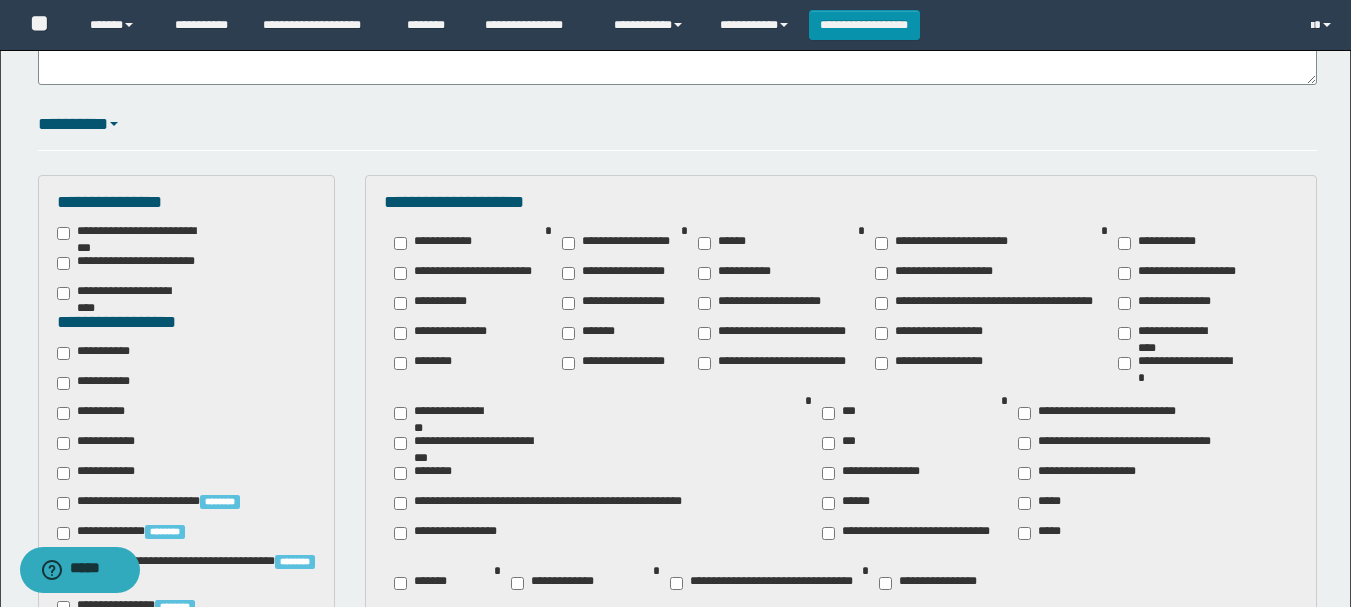 click on "**********" at bounding box center (97, 413) 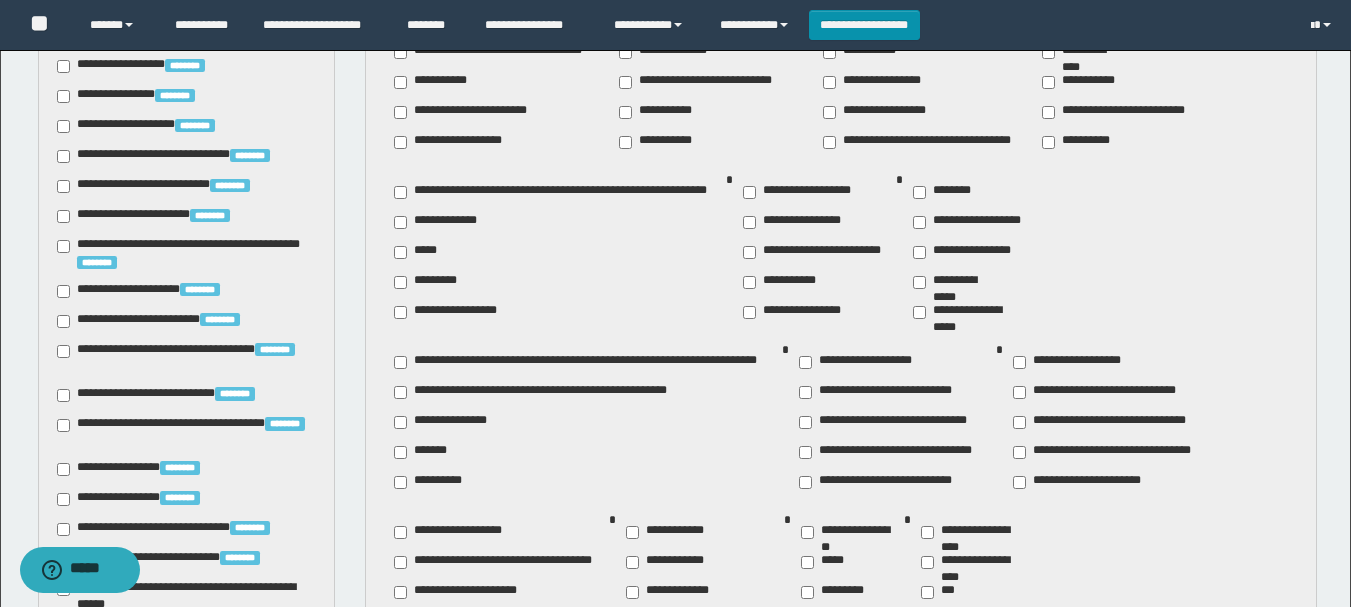 scroll, scrollTop: 1900, scrollLeft: 0, axis: vertical 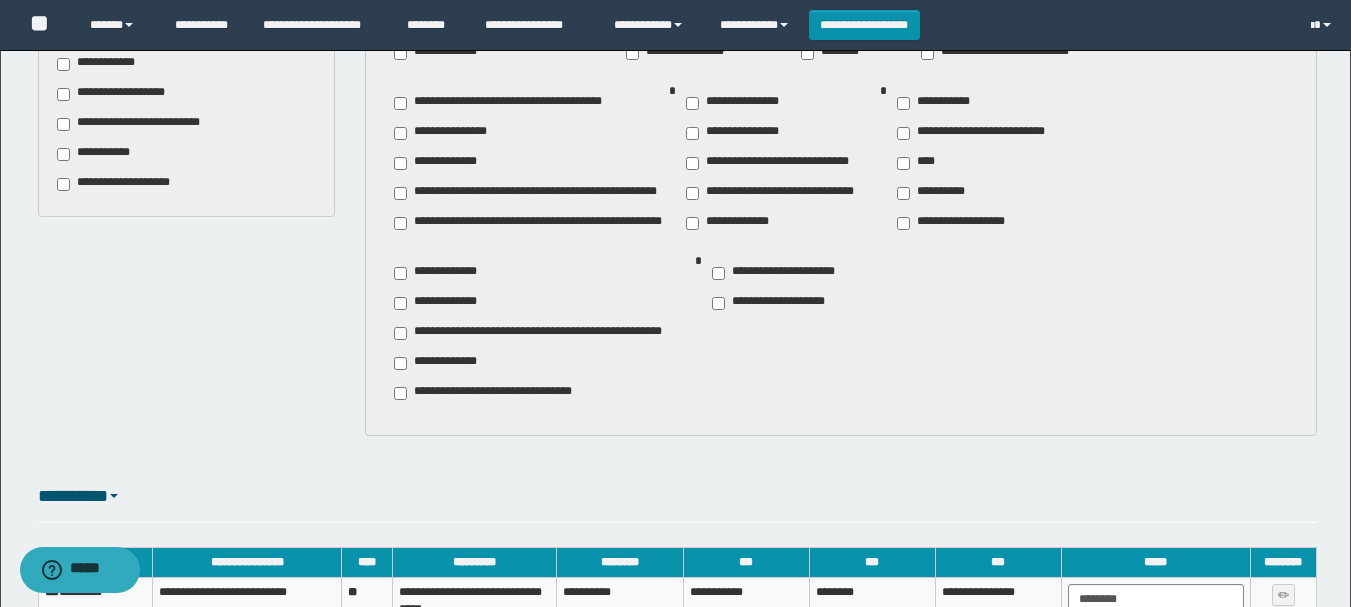 click on "**********" at bounding box center [97, 154] 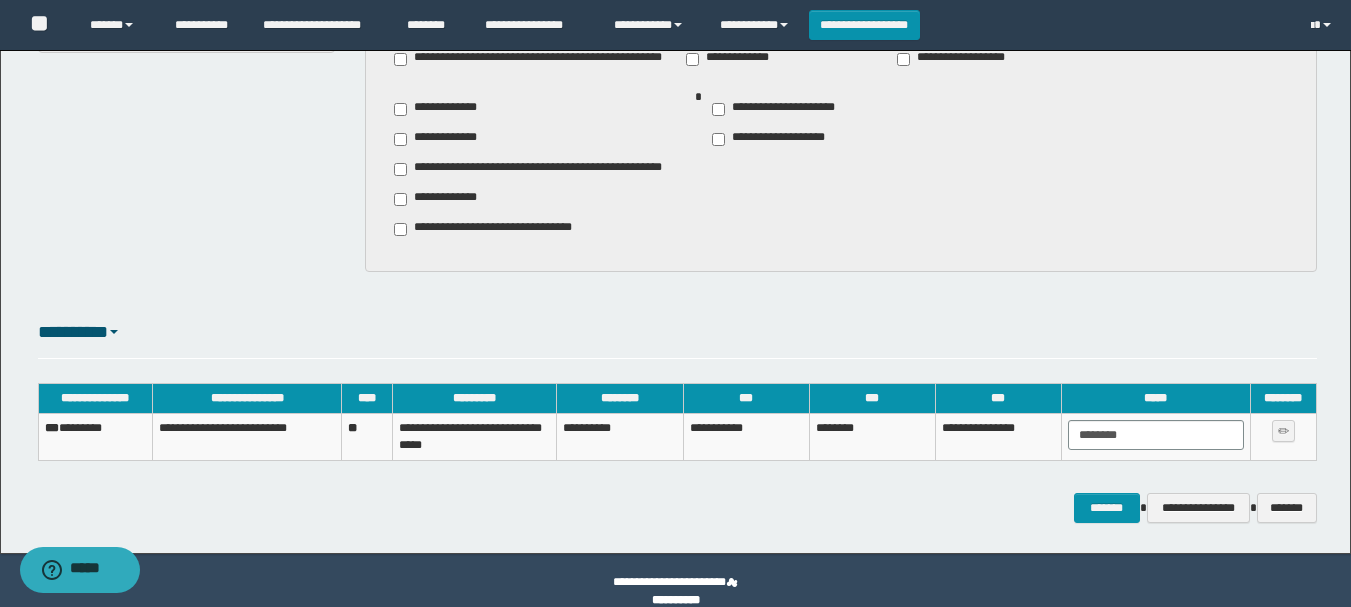 scroll, scrollTop: 2086, scrollLeft: 0, axis: vertical 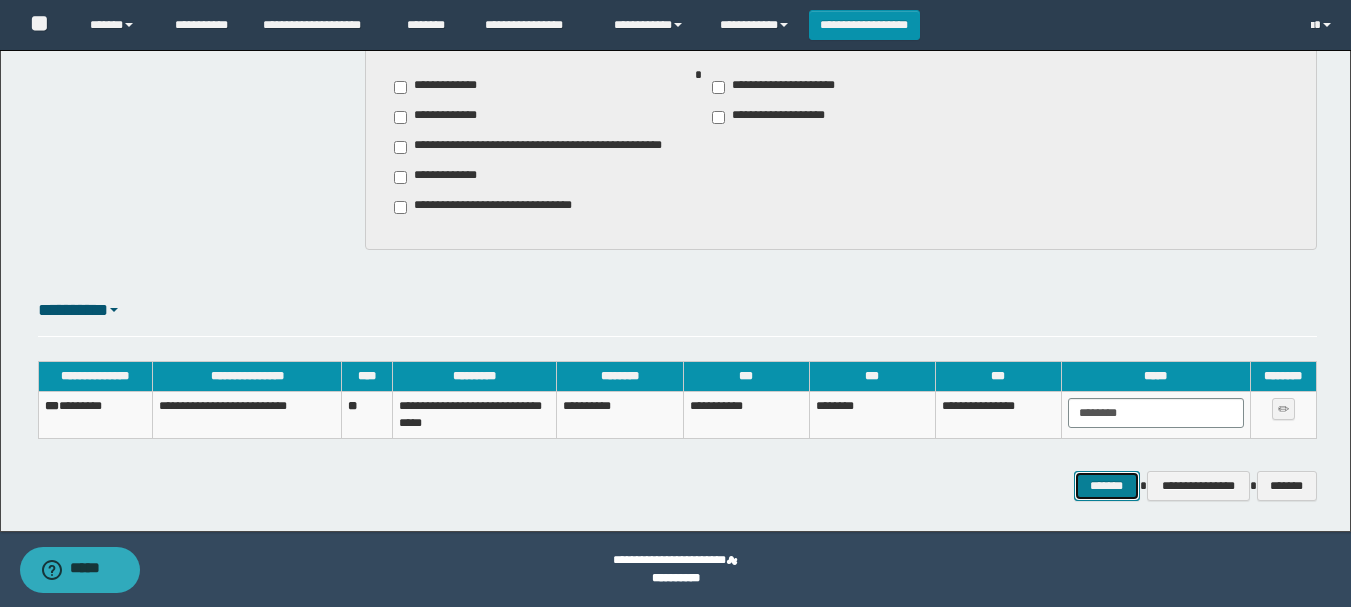 click on "*******" at bounding box center [1107, 486] 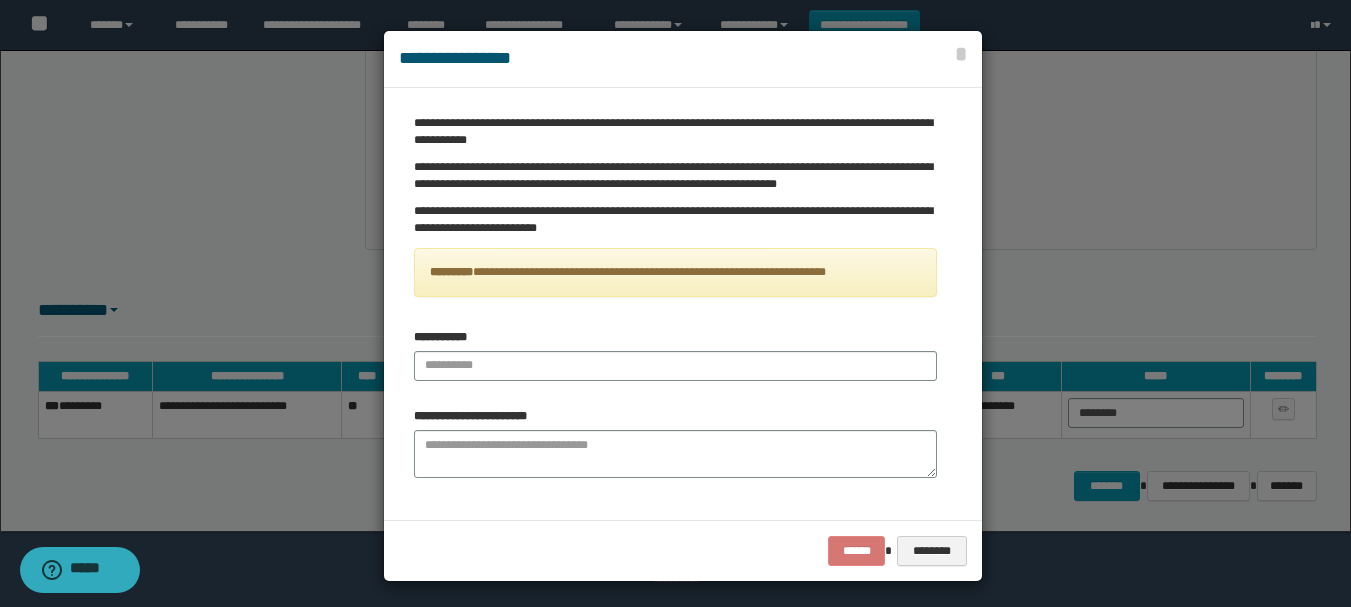 click on "**********" at bounding box center (448, 337) 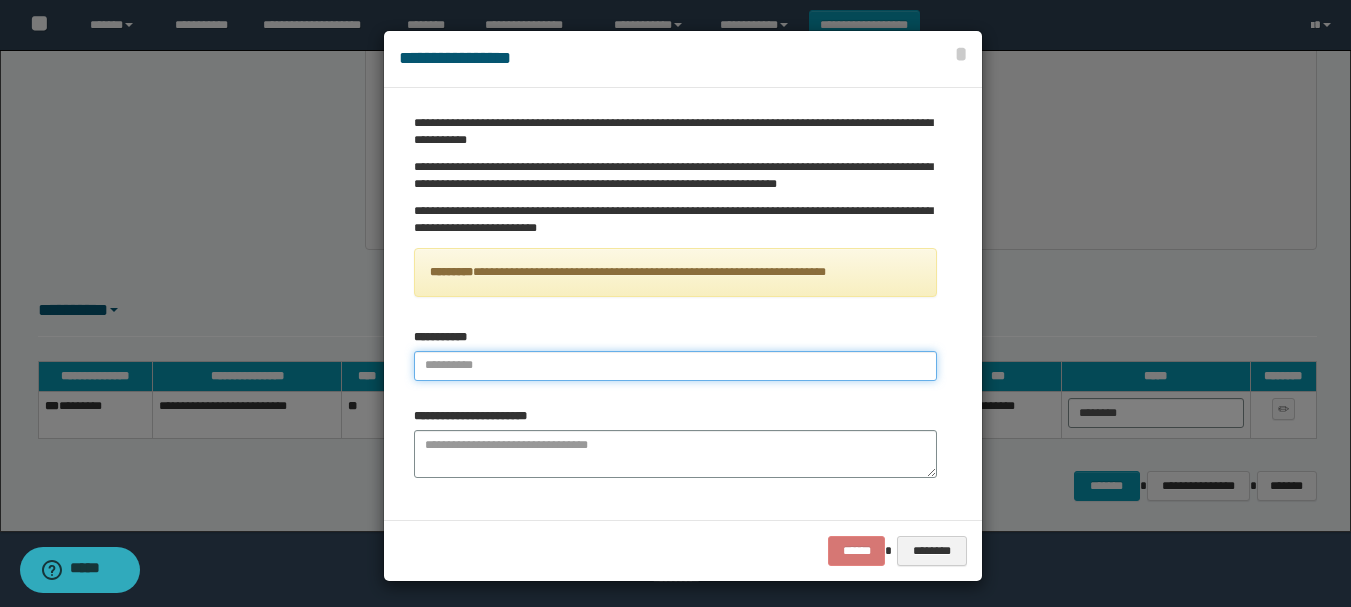 click at bounding box center (675, 366) 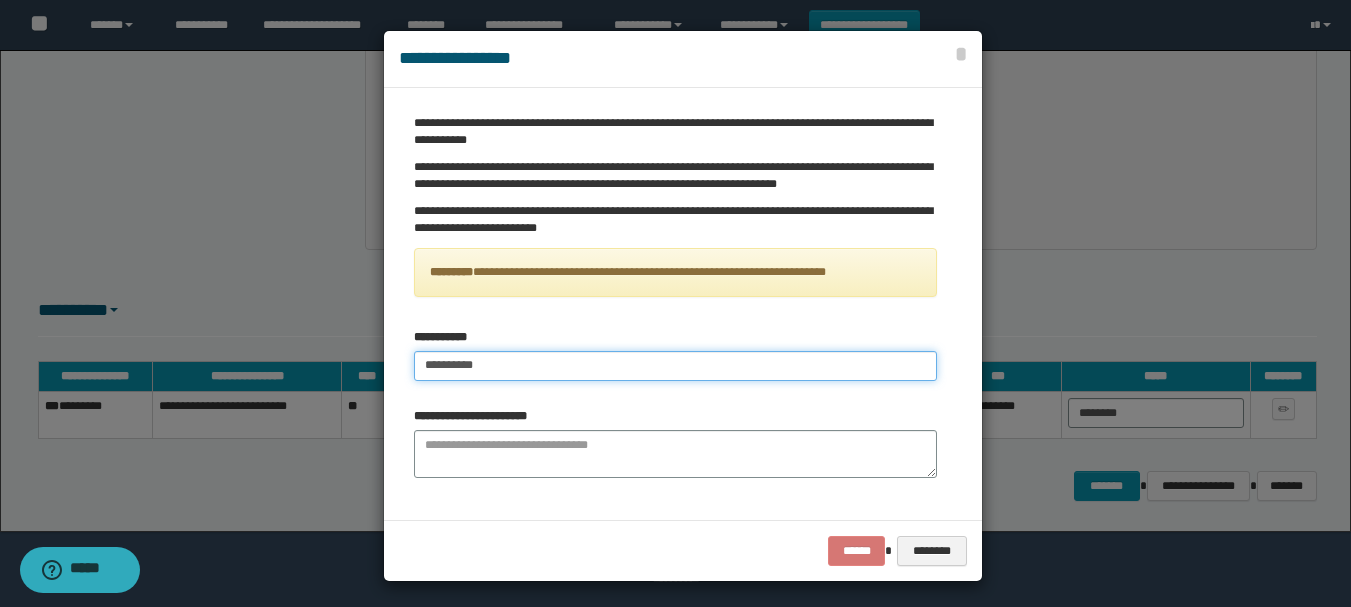 type on "**********" 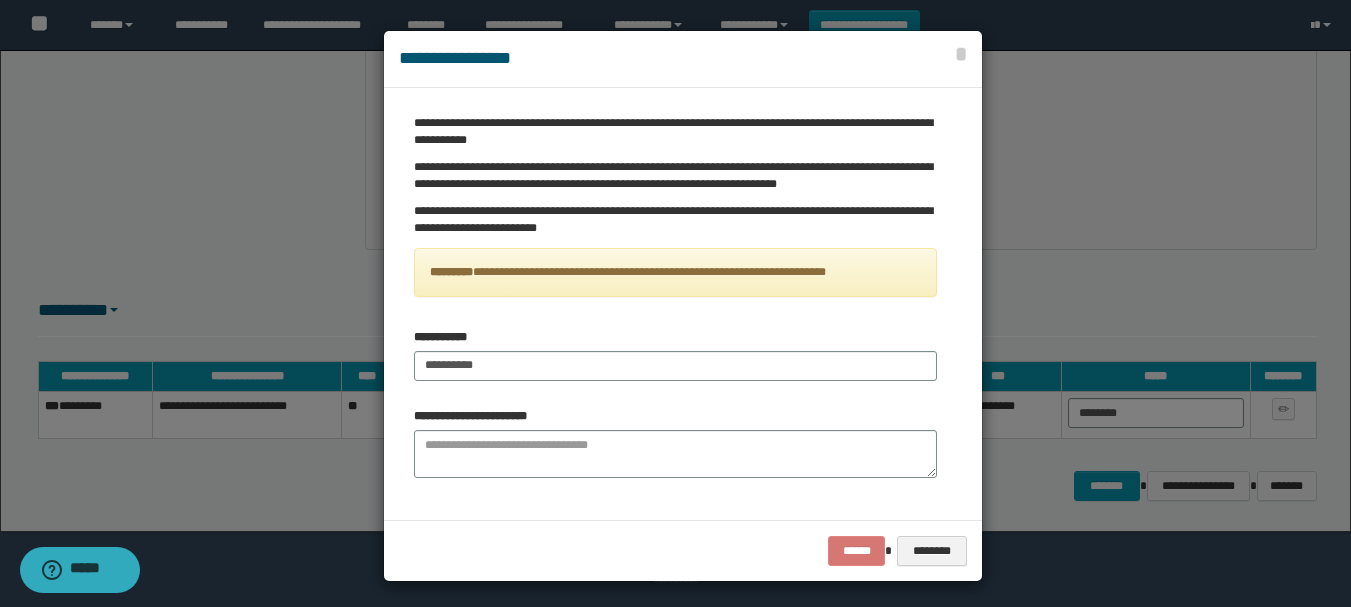 click on "**********" at bounding box center (675, 443) 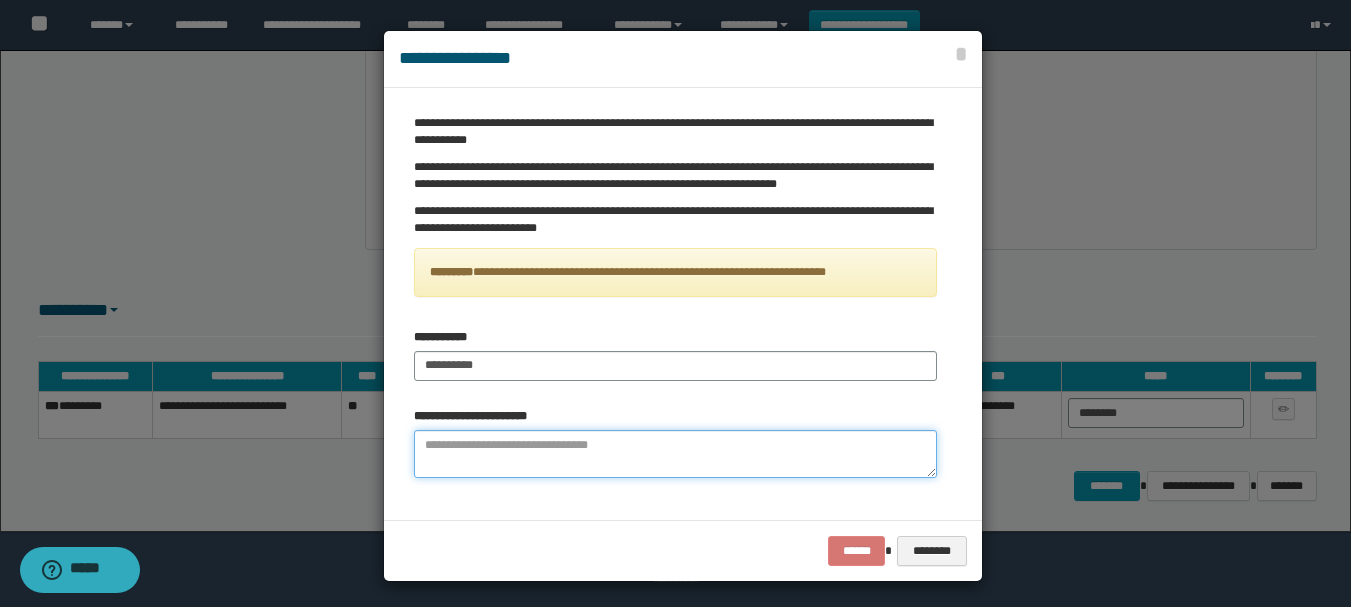 click at bounding box center [675, 454] 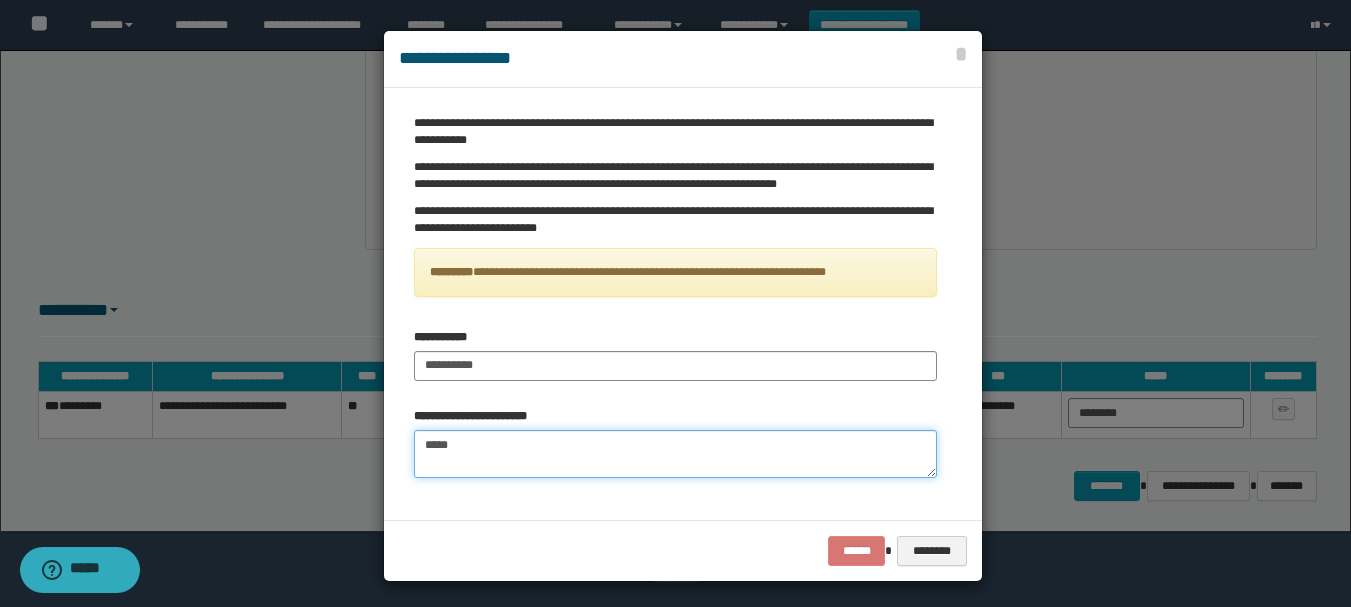type on "*****" 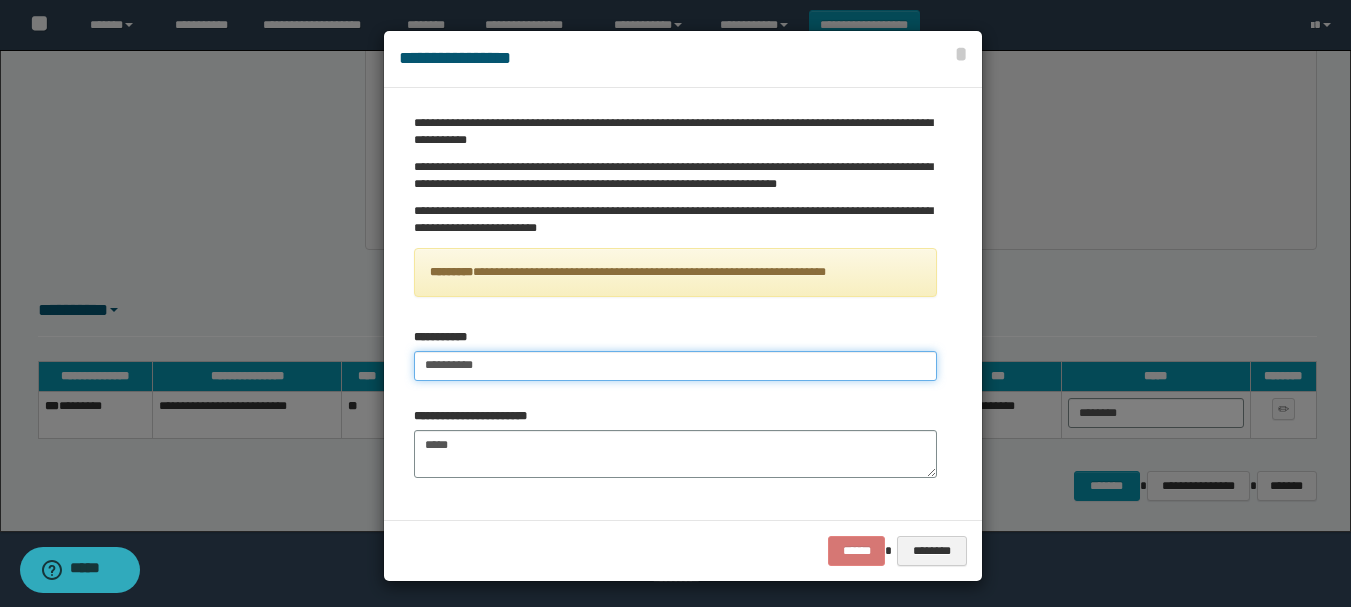 click on "**********" at bounding box center [675, 366] 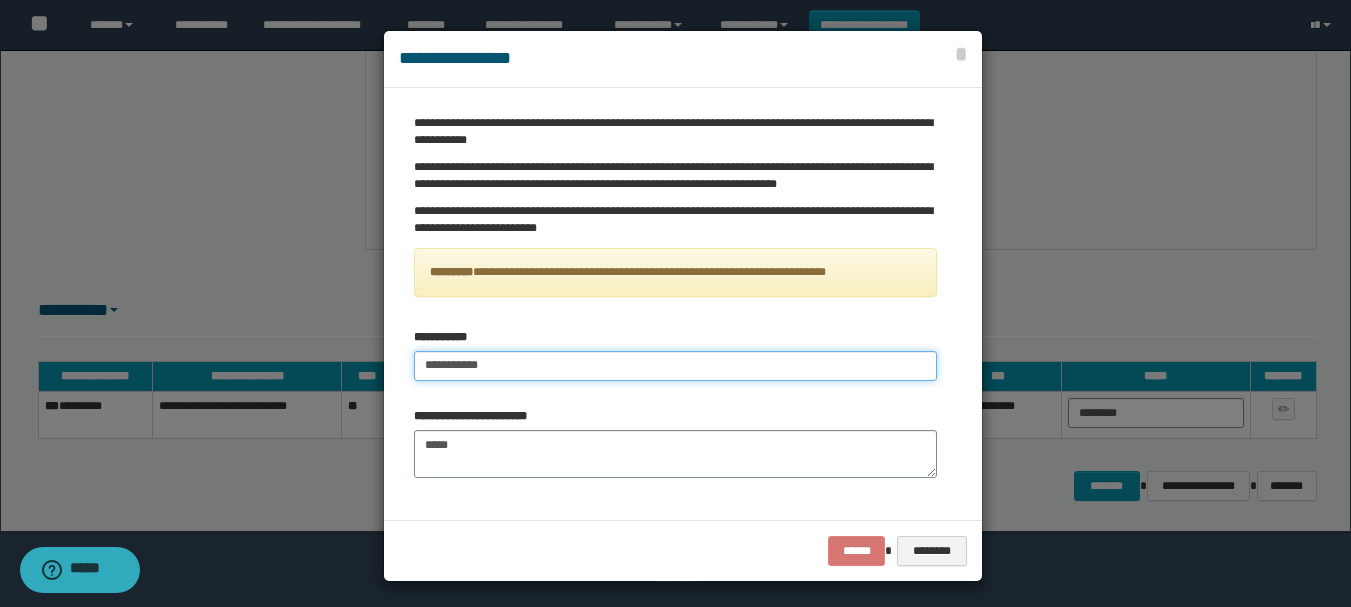 type on "**********" 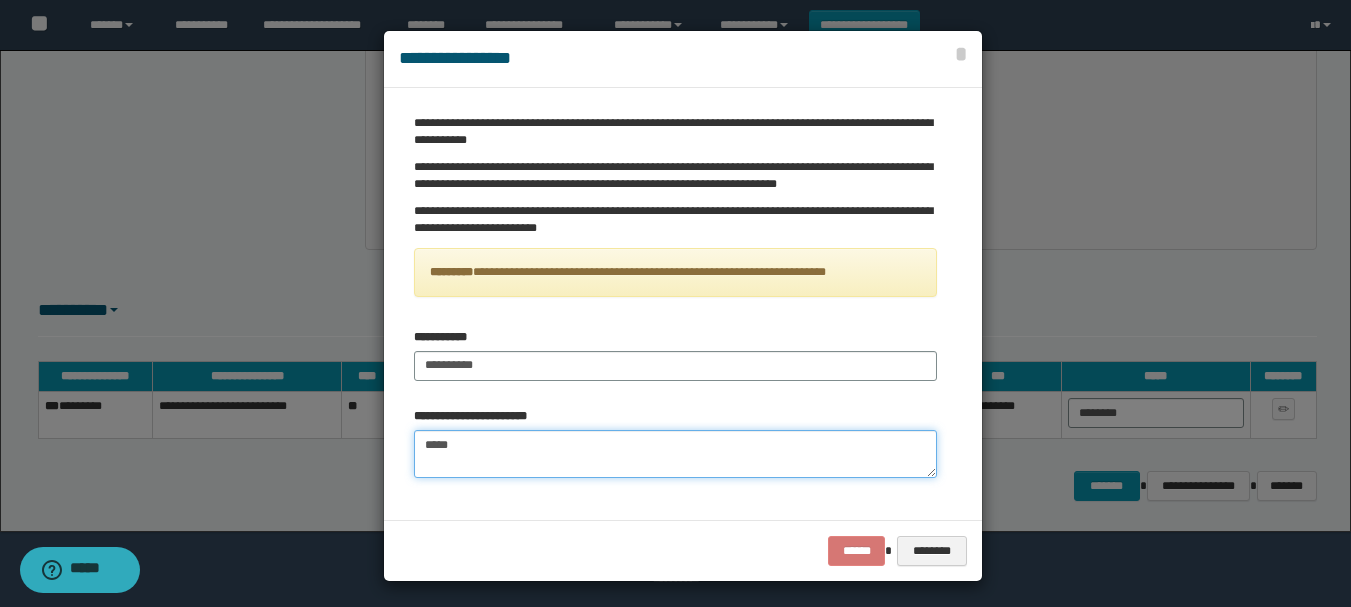 click on "*****" at bounding box center [675, 454] 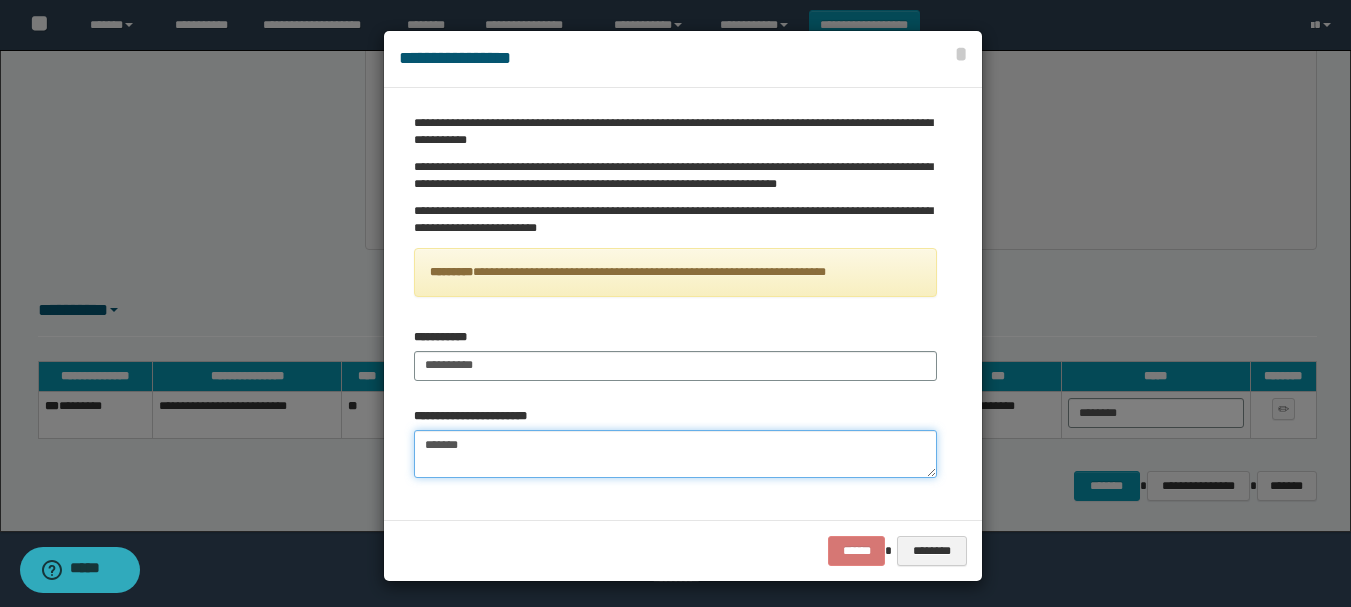 type on "*******" 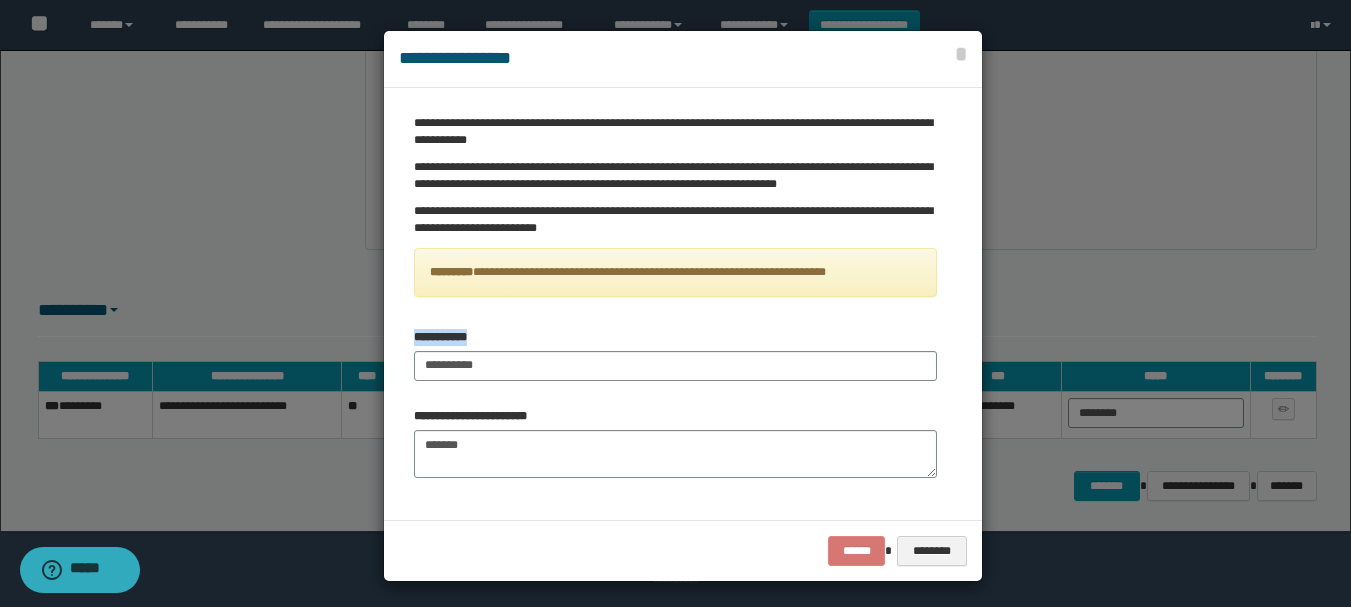 drag, startPoint x: 485, startPoint y: 331, endPoint x: 381, endPoint y: 335, distance: 104.0769 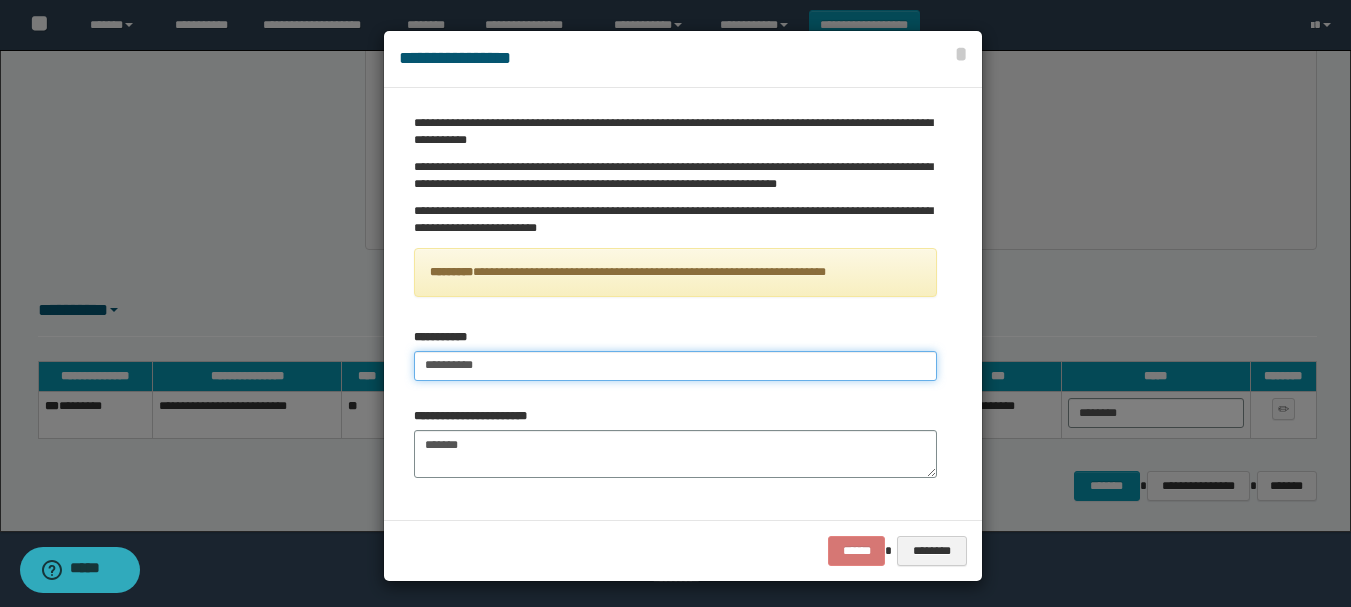 drag, startPoint x: 420, startPoint y: 368, endPoint x: 360, endPoint y: 373, distance: 60.207973 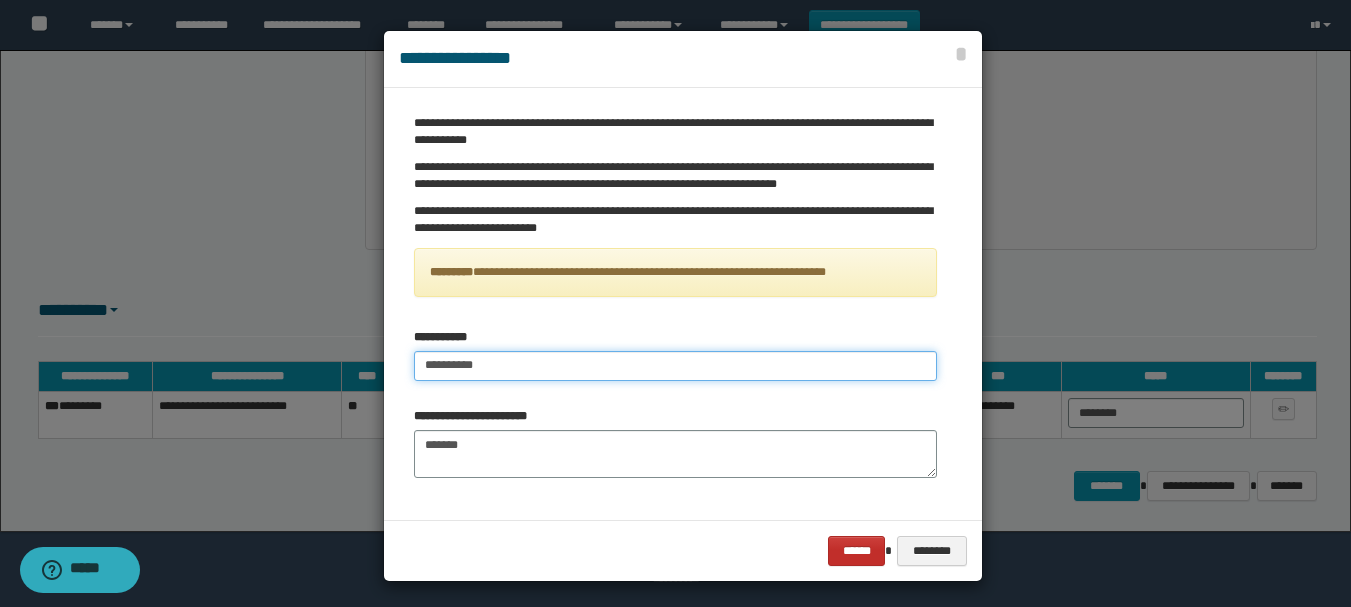 type on "**********" 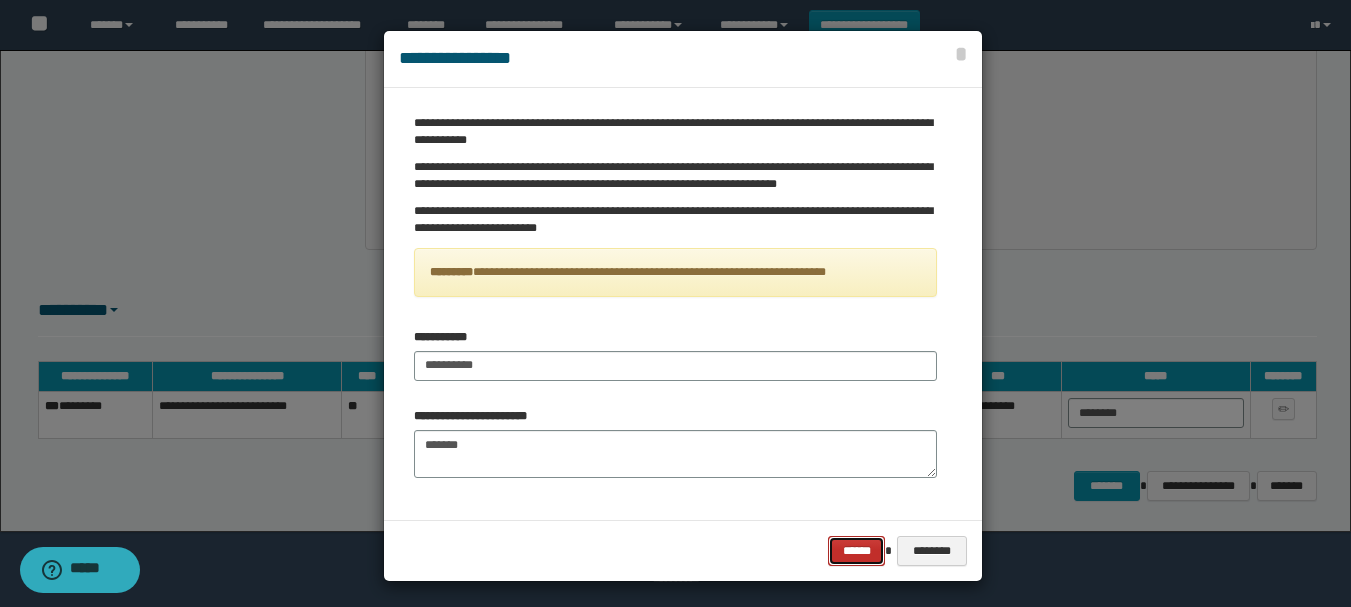 click on "******" at bounding box center (856, 551) 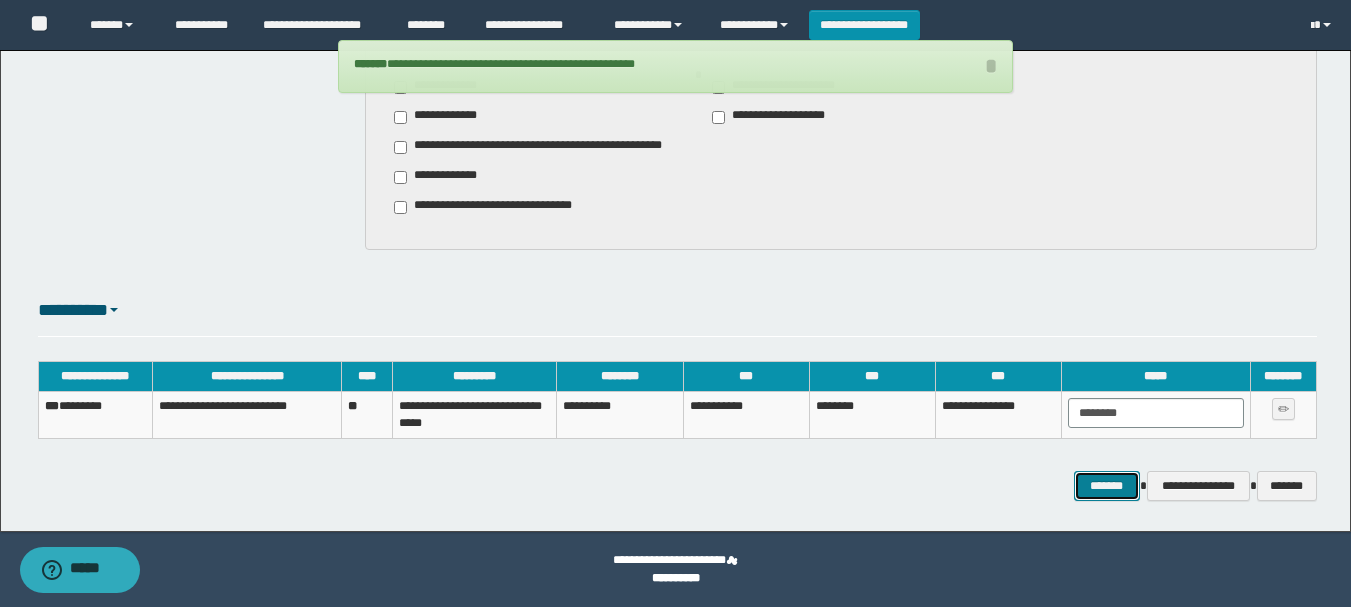 click on "*******" at bounding box center [1107, 486] 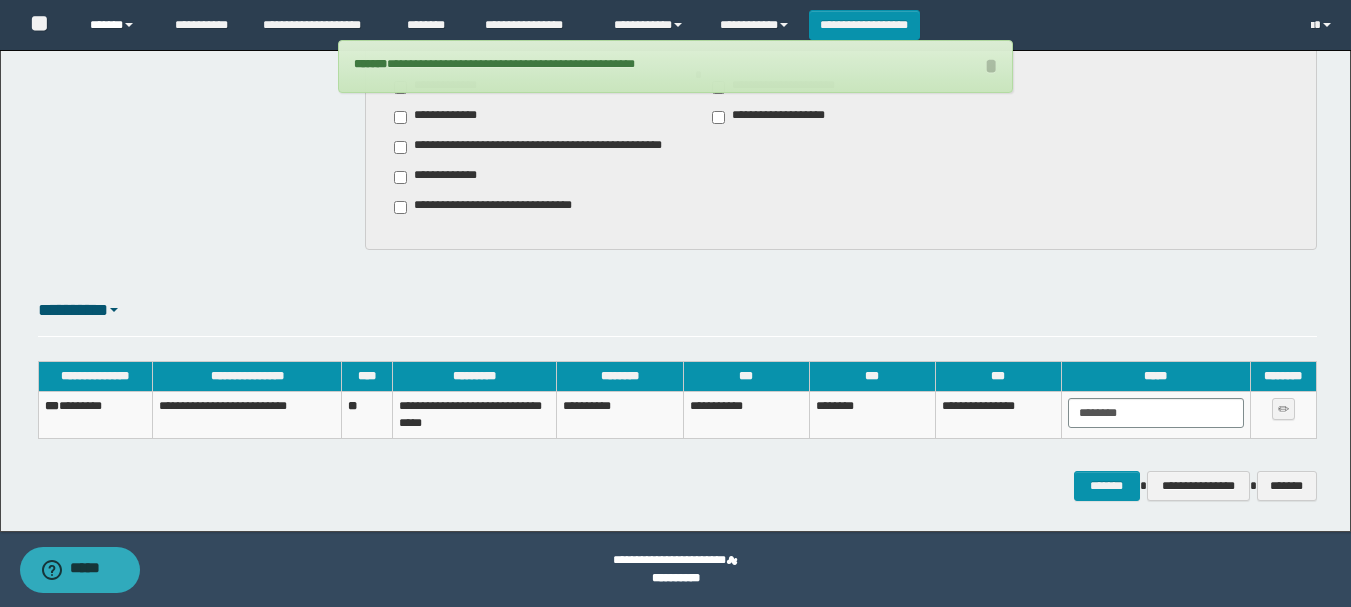 click on "******" at bounding box center [117, 25] 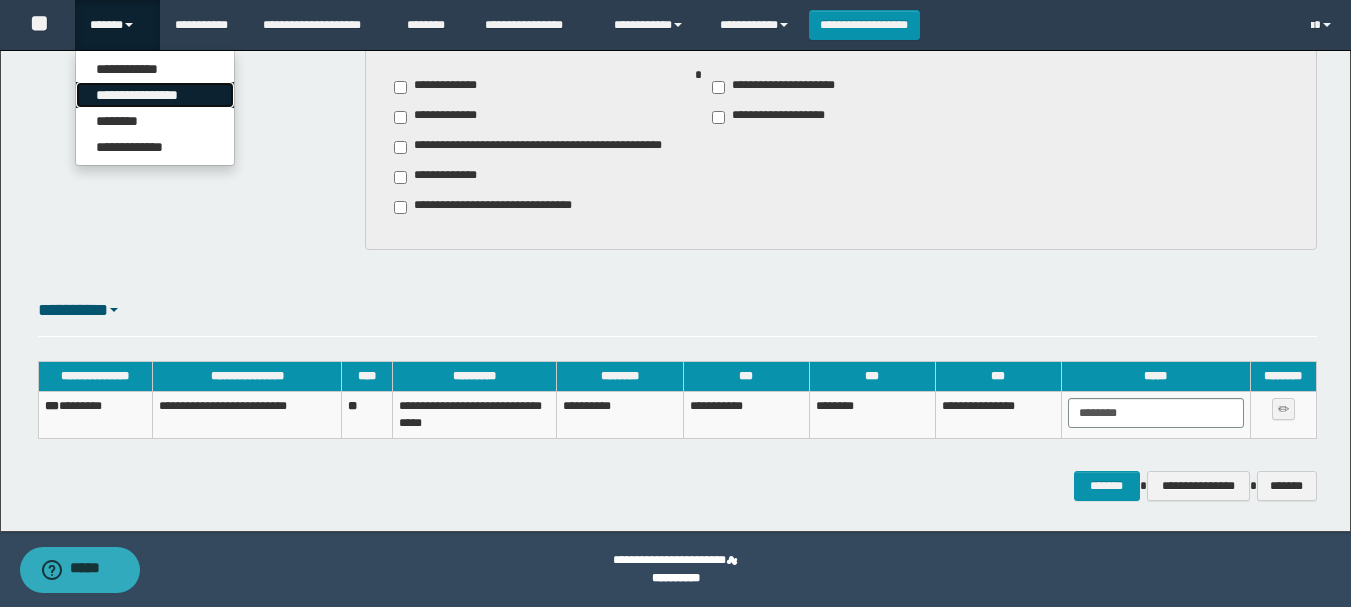 click on "**********" at bounding box center [155, 95] 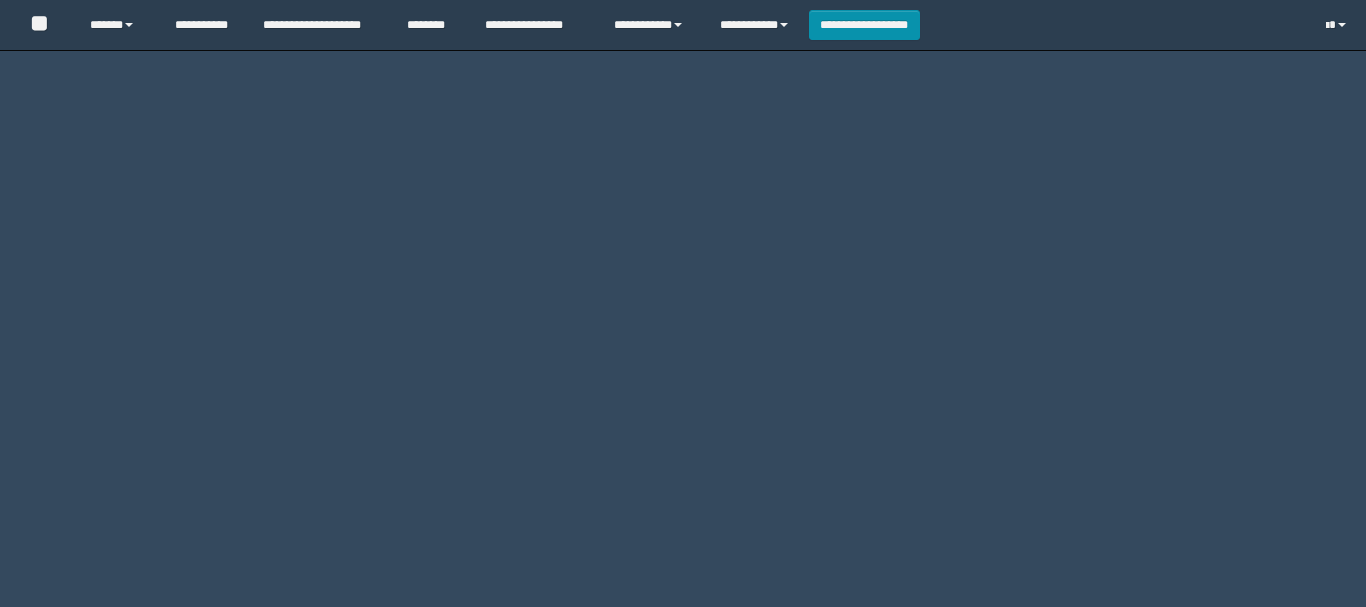 scroll, scrollTop: 0, scrollLeft: 0, axis: both 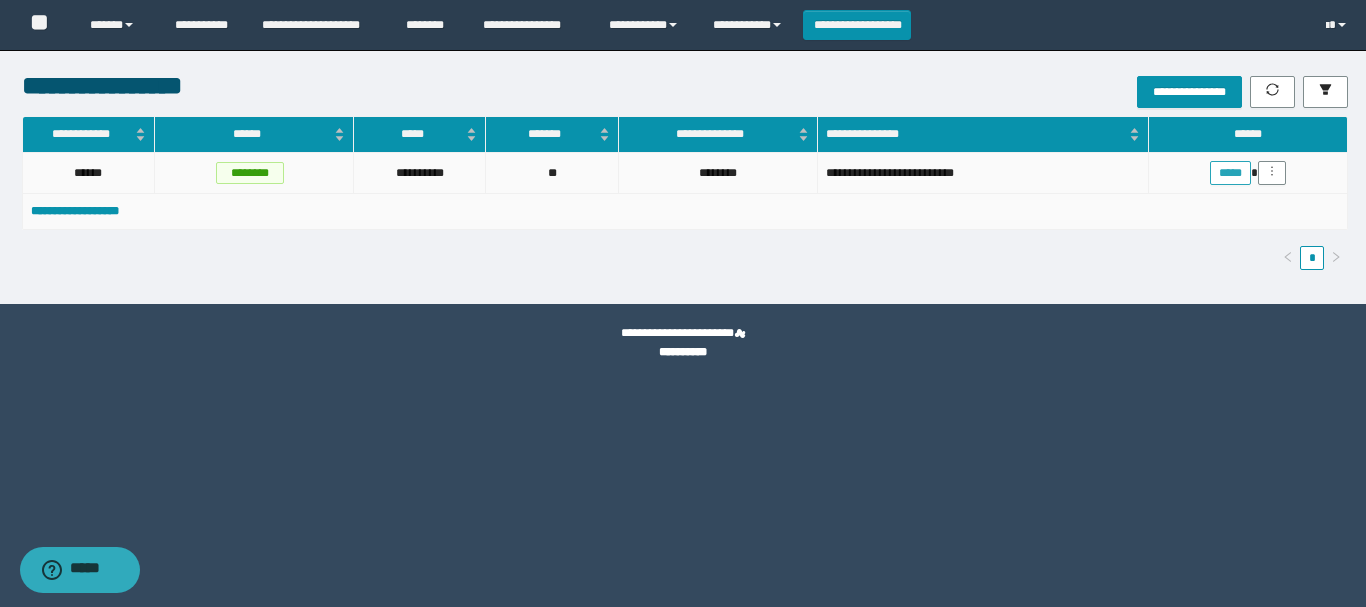 click on "*****" at bounding box center (1230, 173) 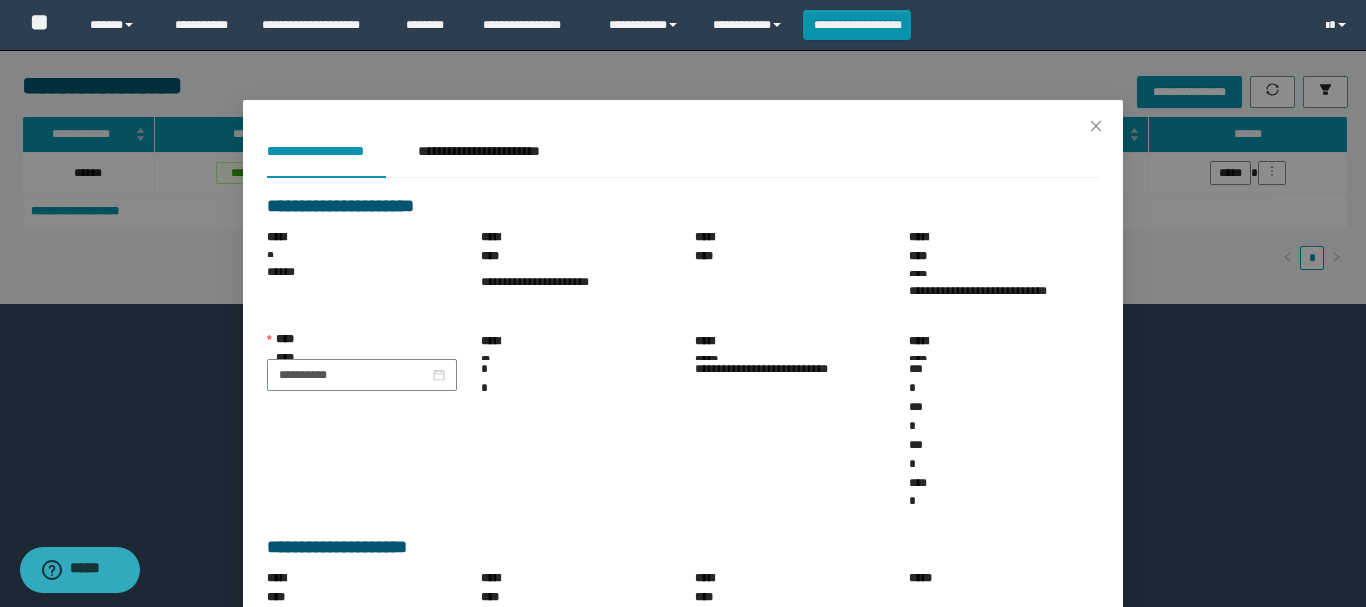 scroll, scrollTop: 291, scrollLeft: 0, axis: vertical 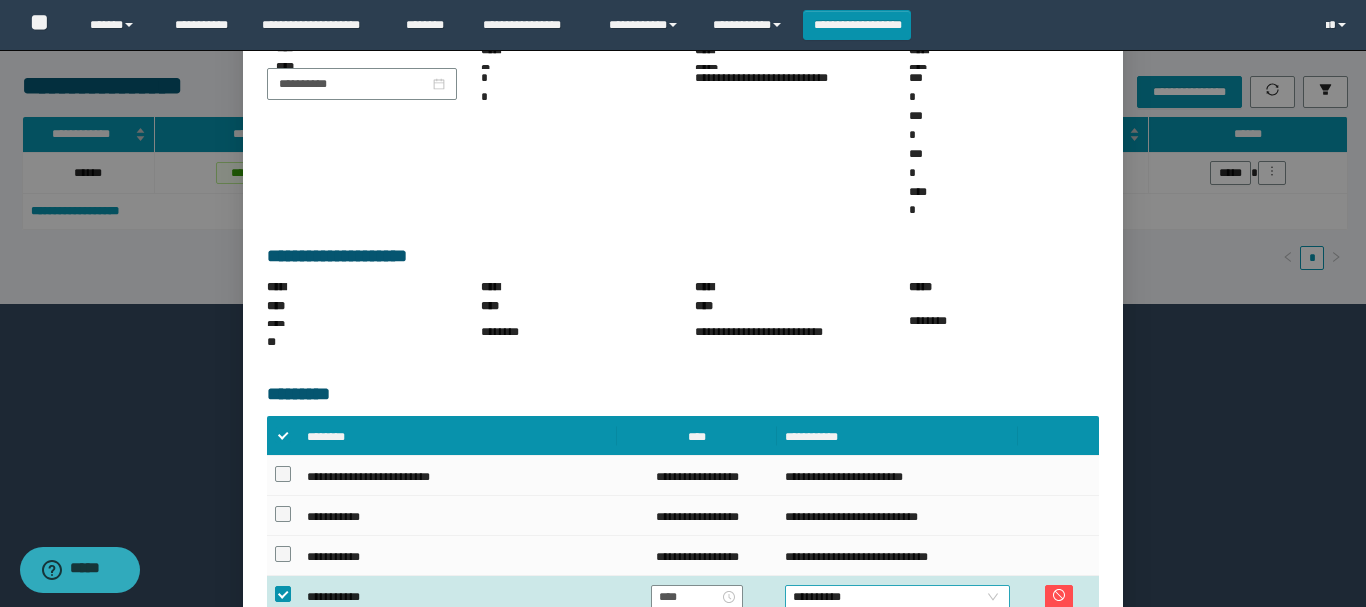 click on "**********" at bounding box center [897, 597] 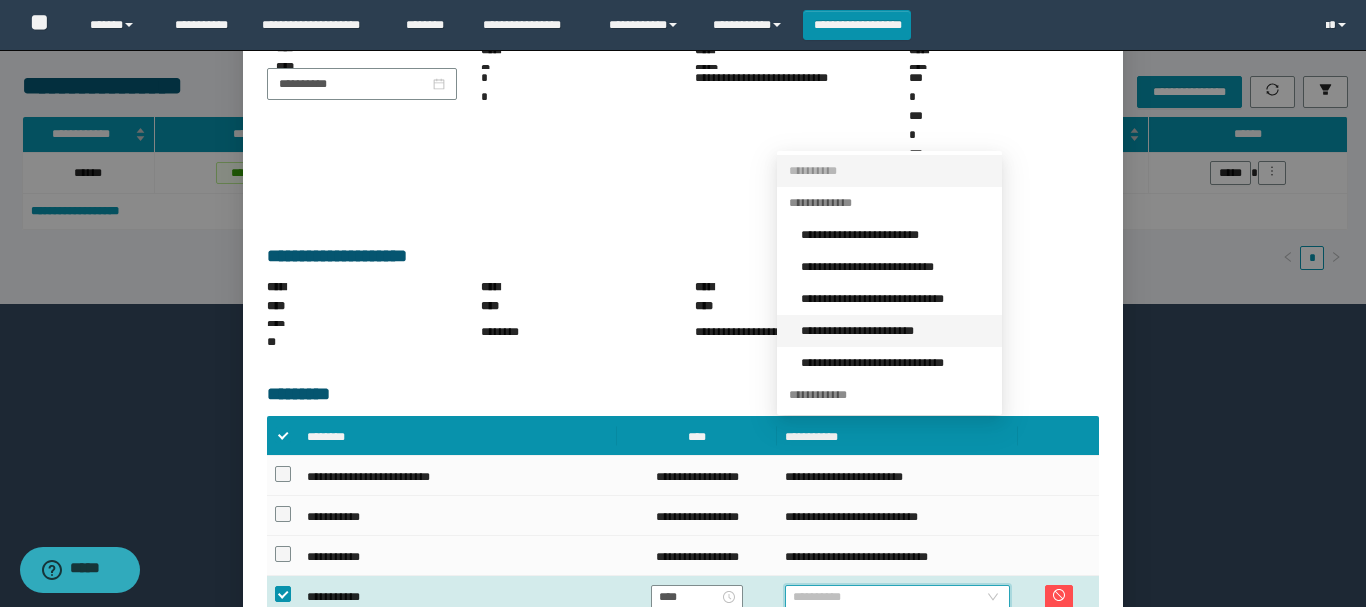 click on "**********" at bounding box center [895, 331] 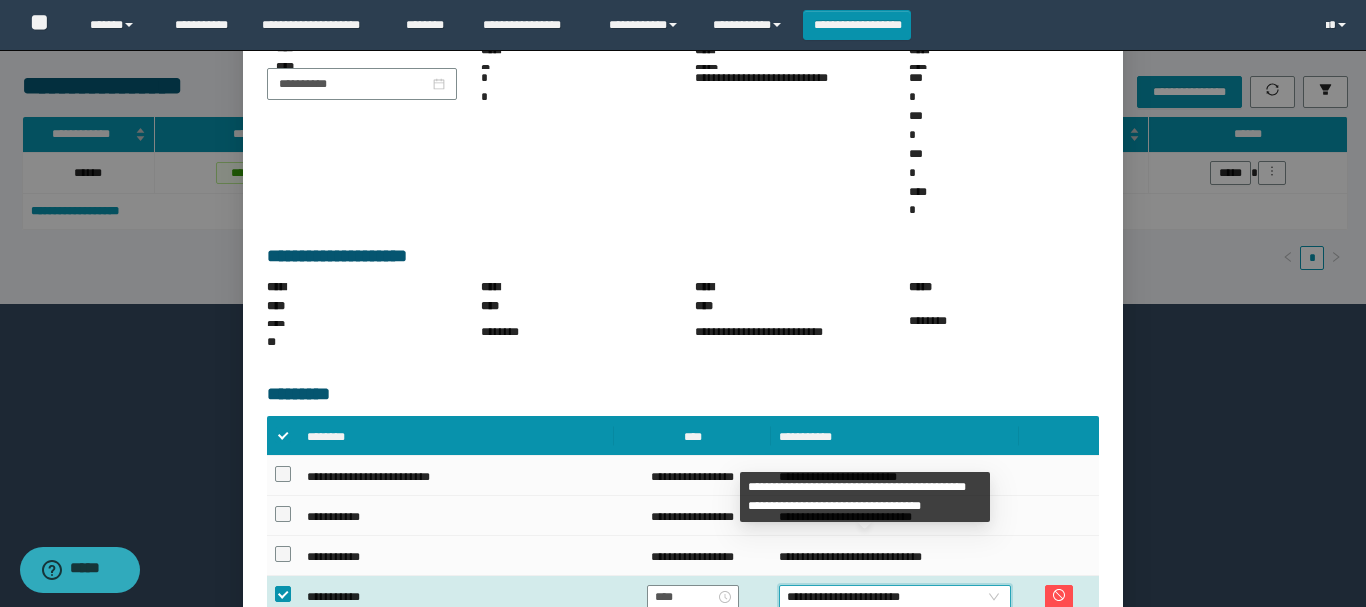 click on "**********" at bounding box center (977, 717) 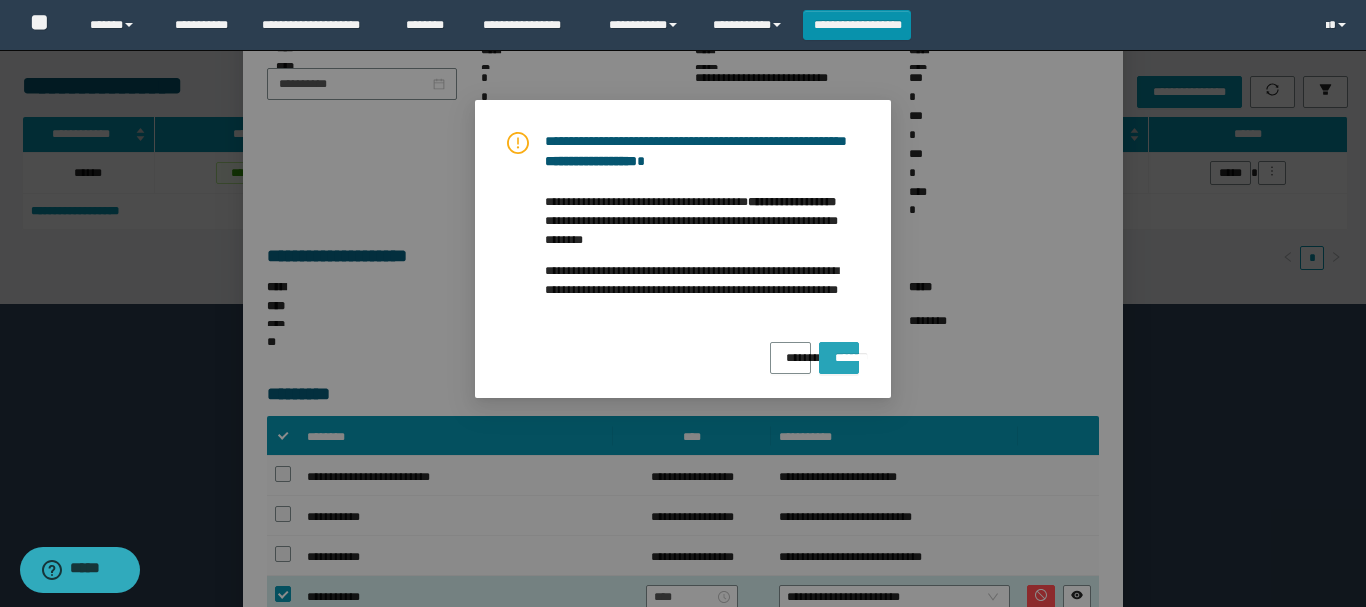 click on "*******" at bounding box center [839, 351] 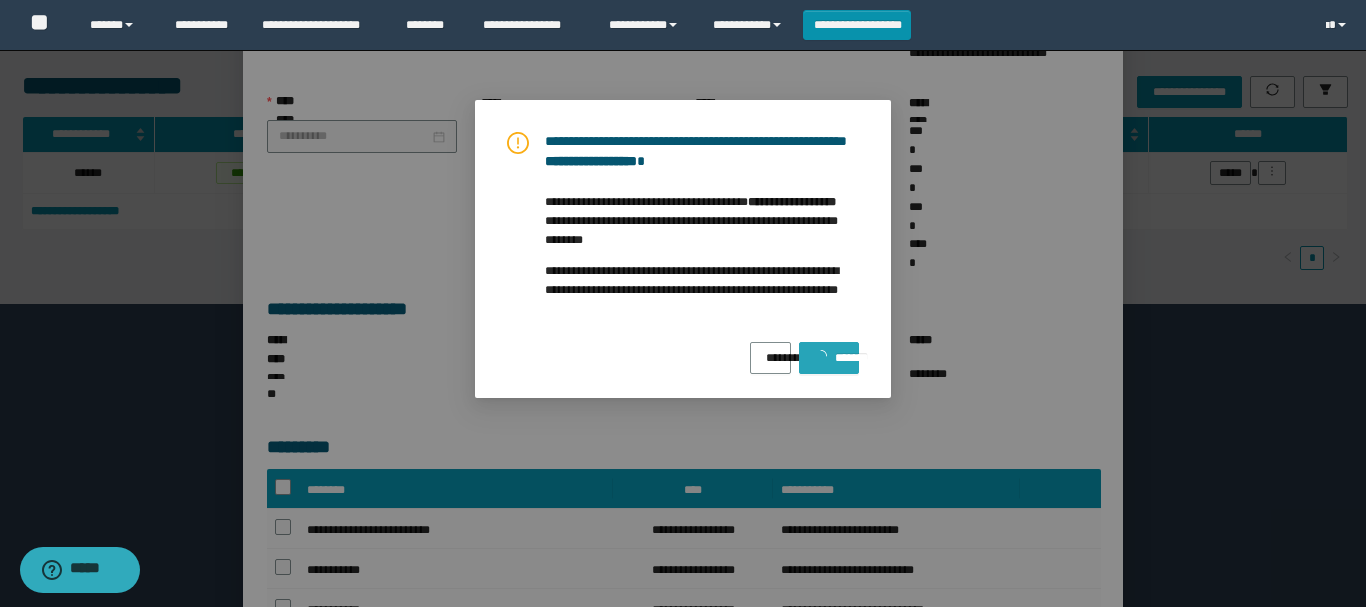 scroll, scrollTop: 287, scrollLeft: 0, axis: vertical 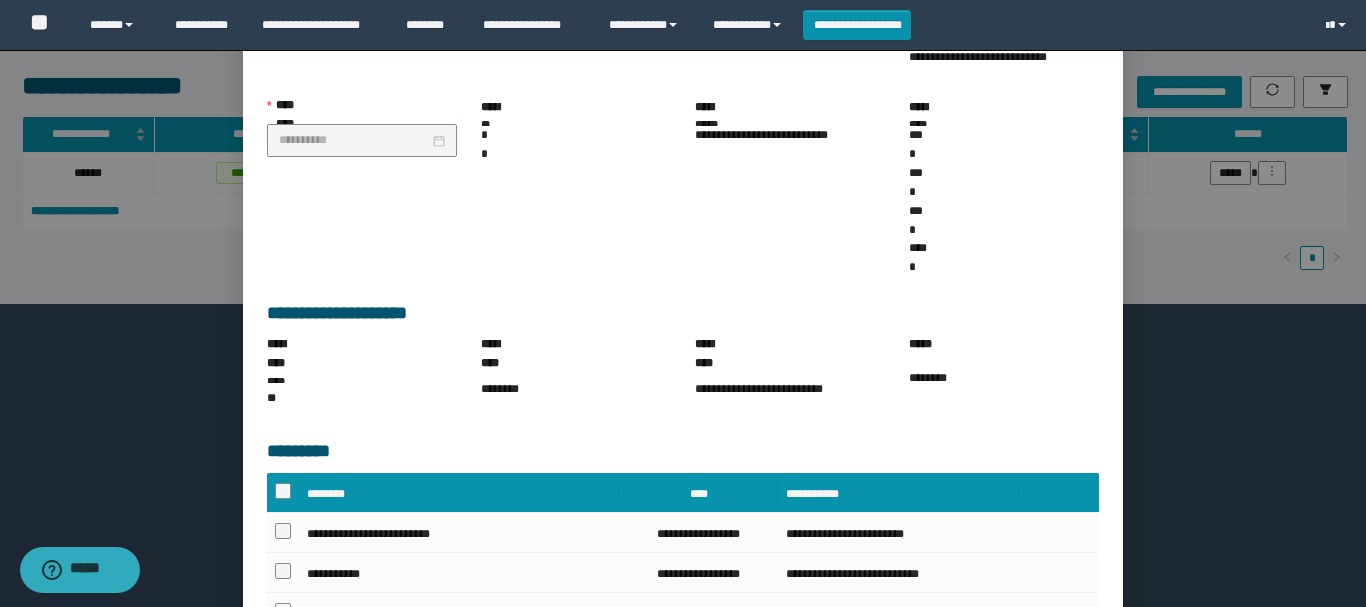 click on "******" at bounding box center (1088, 716) 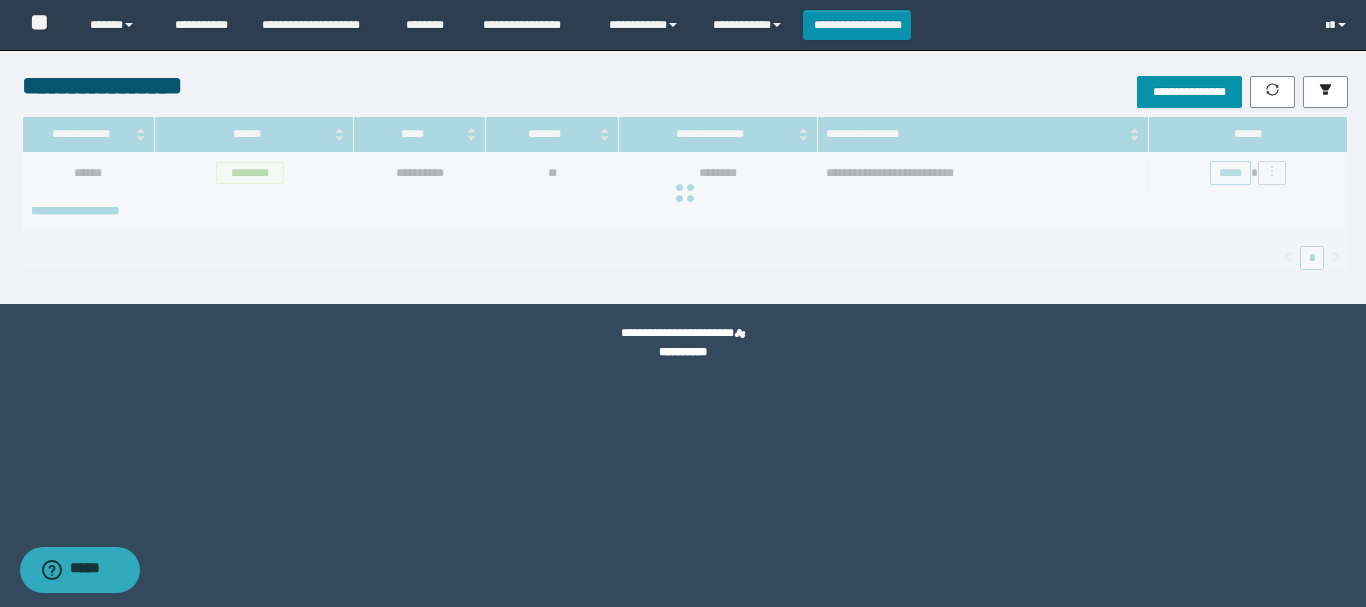 scroll, scrollTop: 0, scrollLeft: 0, axis: both 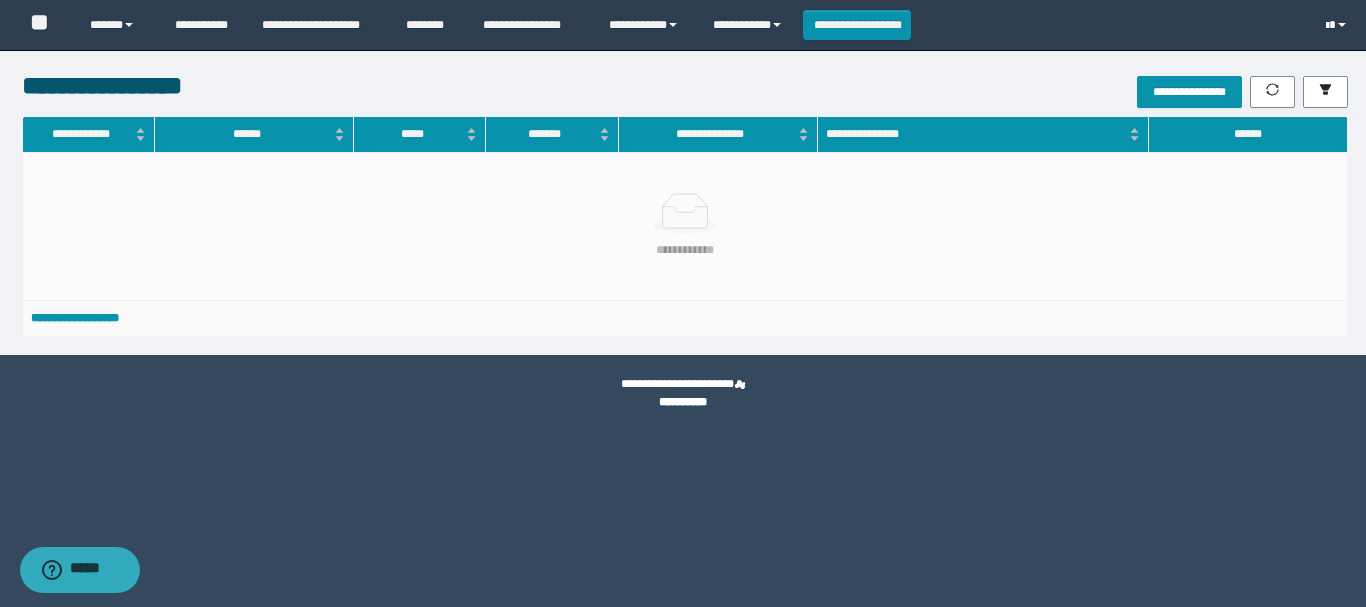 click at bounding box center (1327, 26) 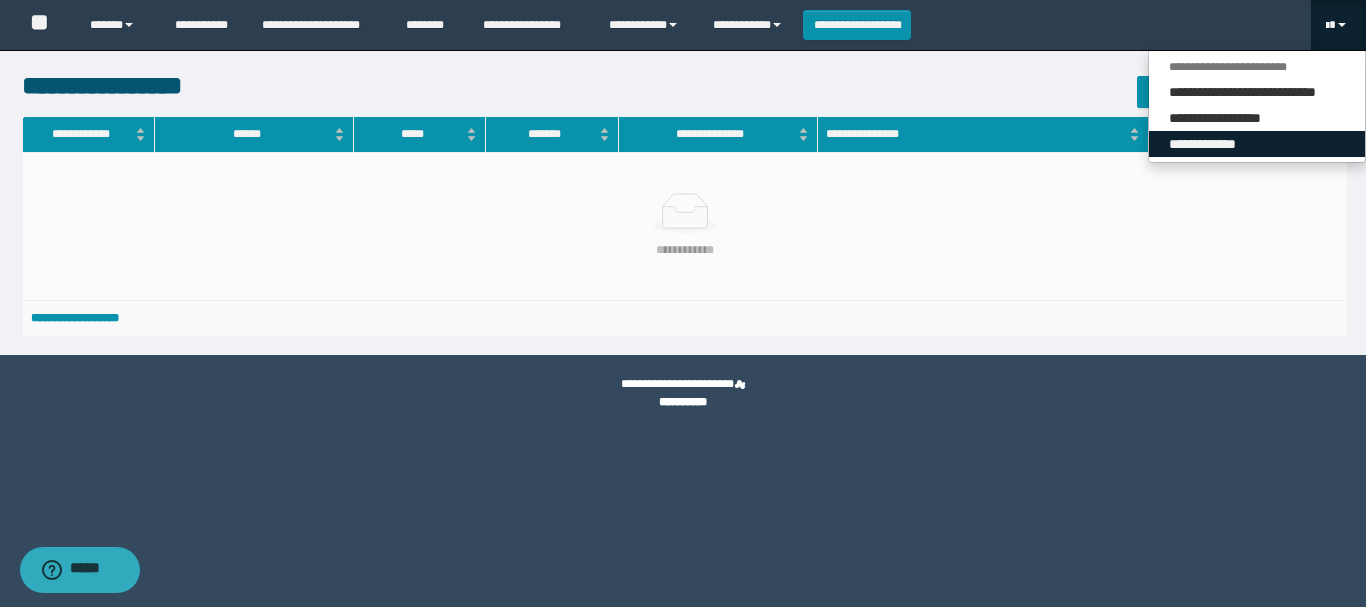 click on "**********" at bounding box center (1257, 144) 